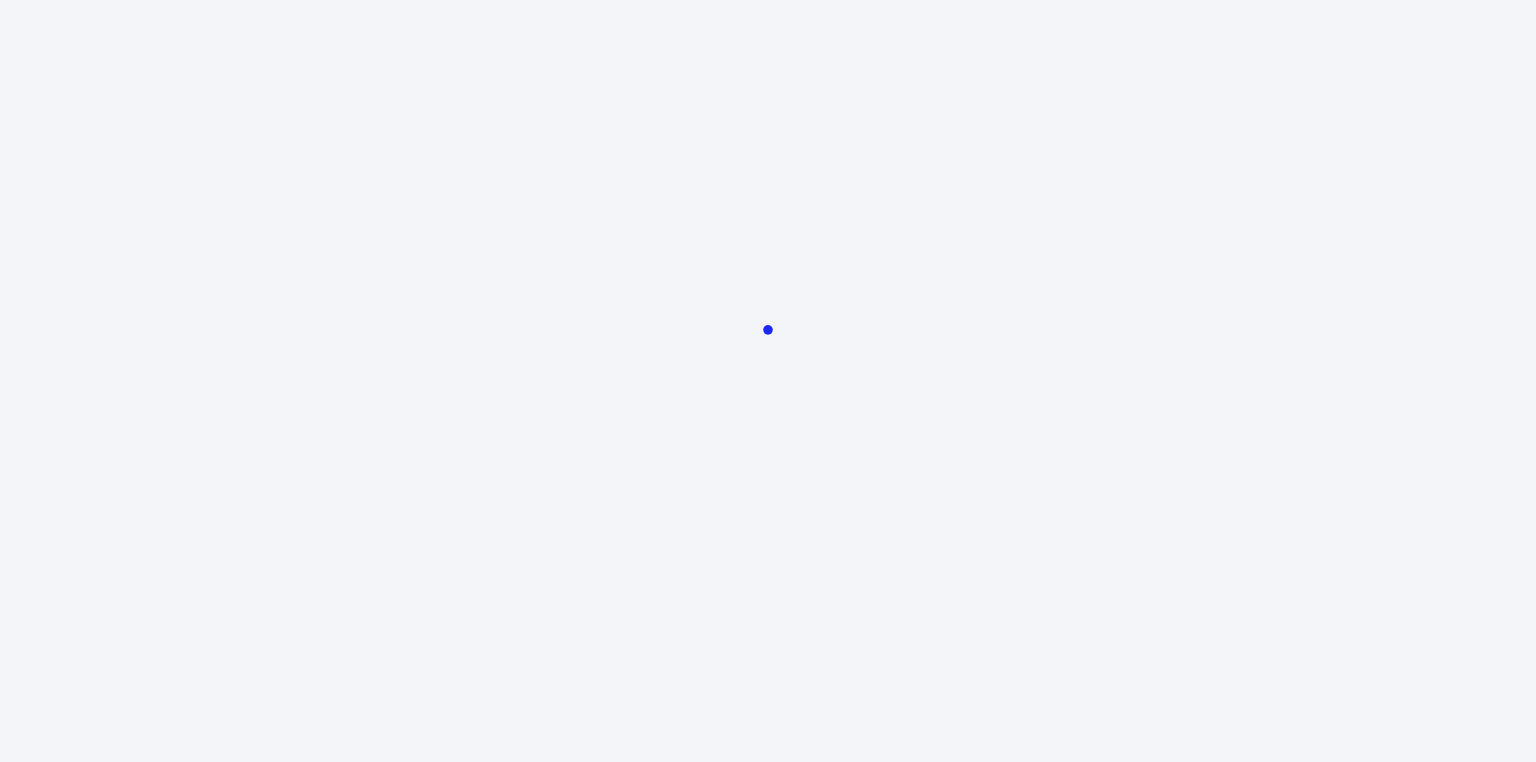 scroll, scrollTop: 0, scrollLeft: 0, axis: both 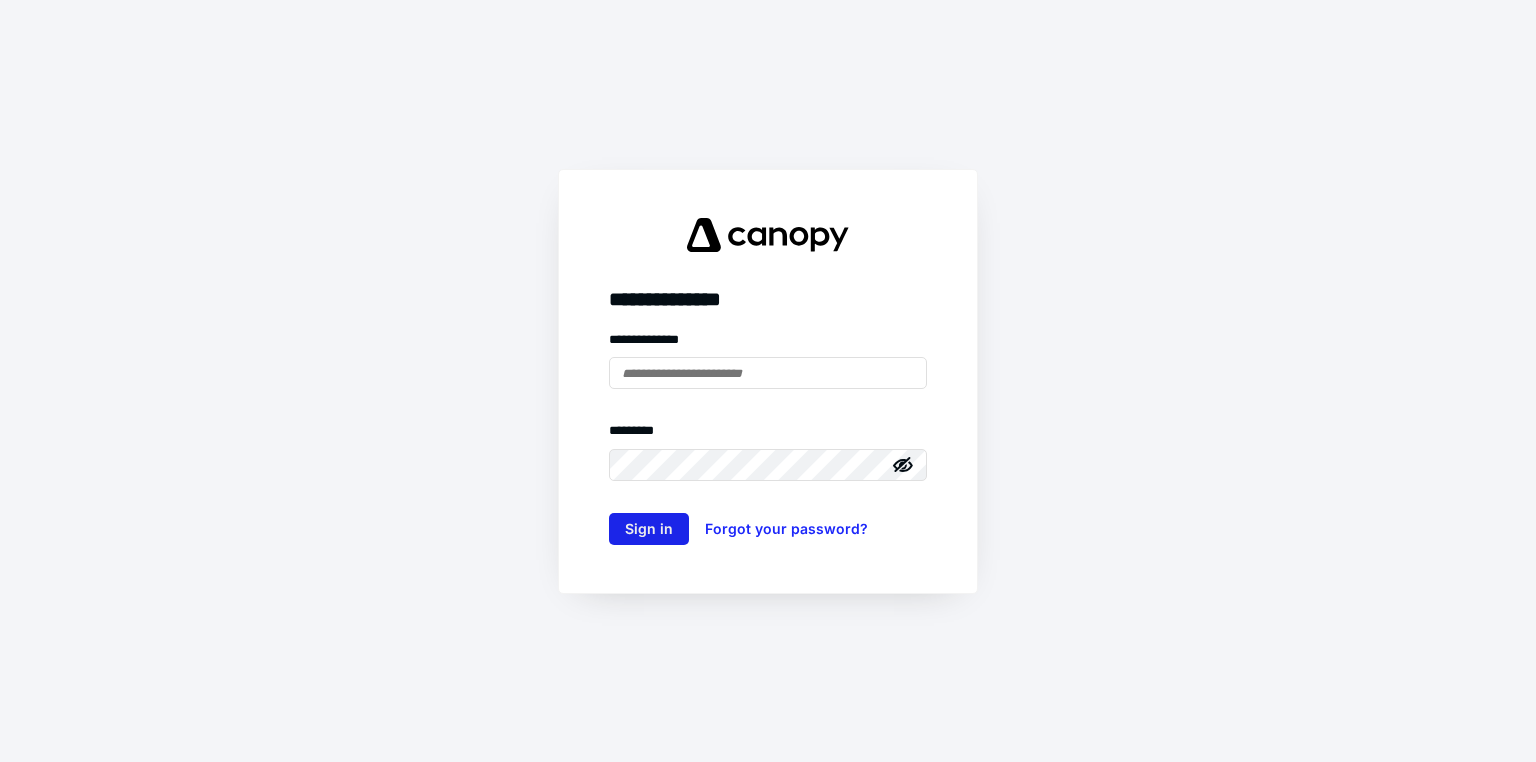 type on "**********" 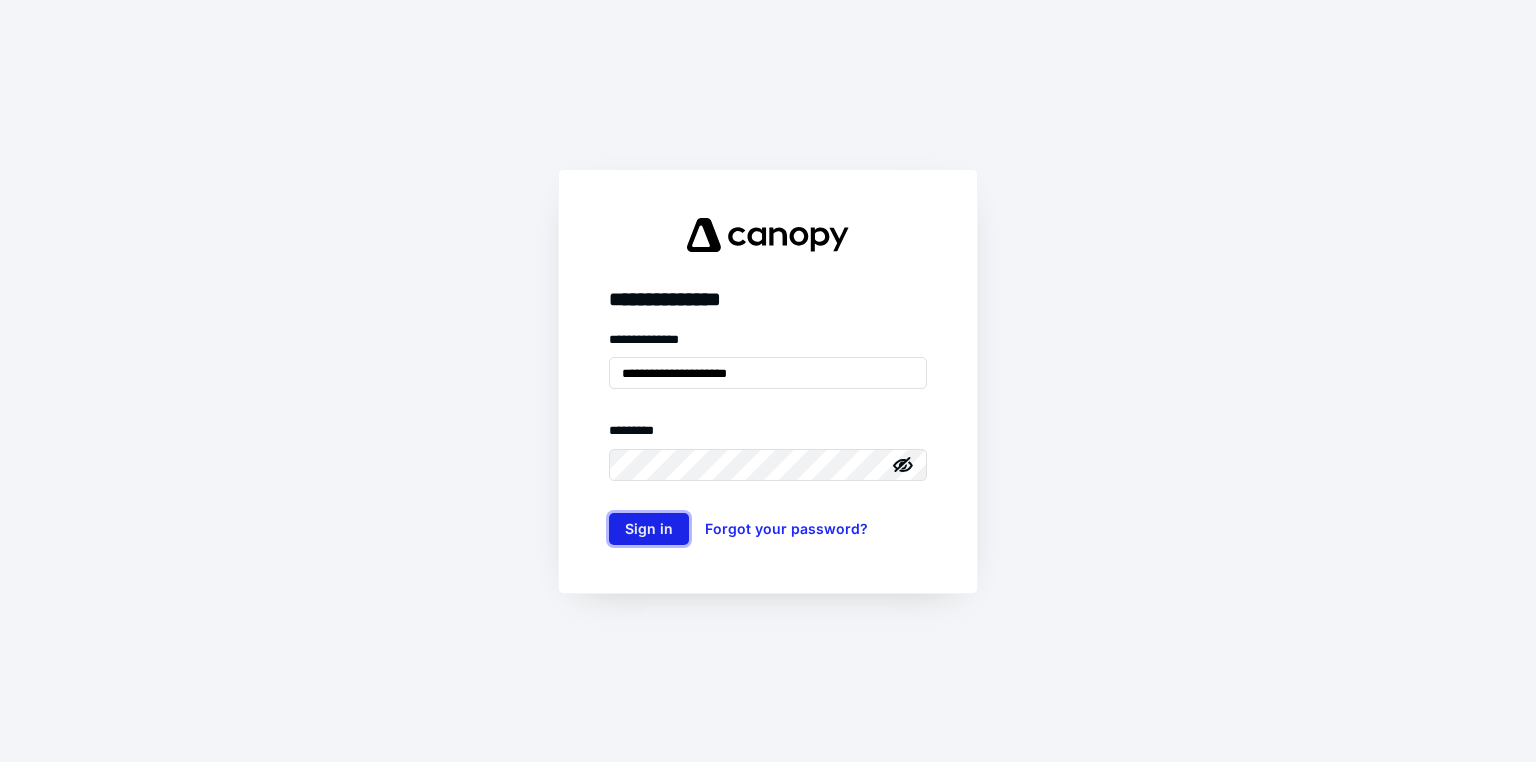 click on "Sign in" at bounding box center (649, 529) 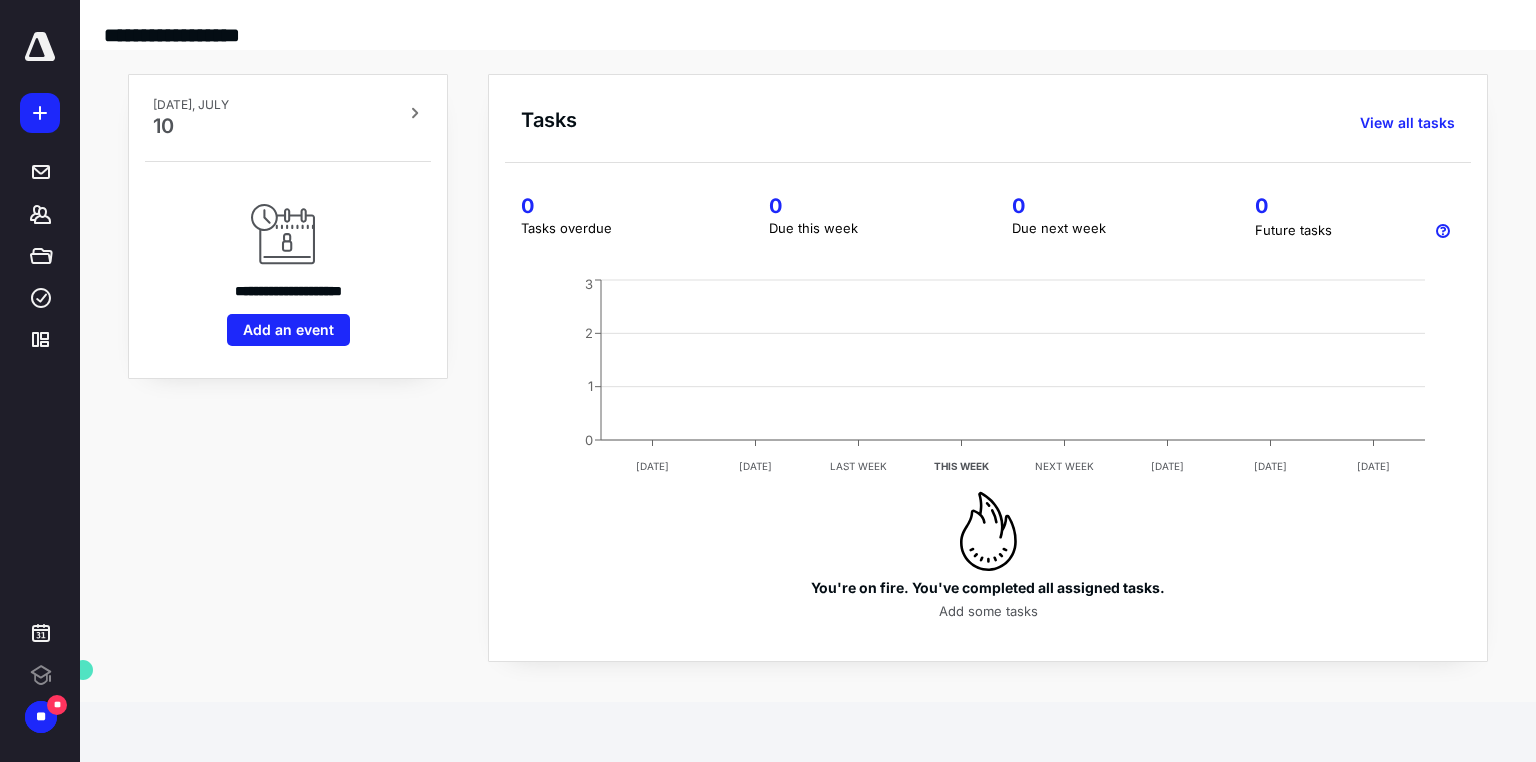 scroll, scrollTop: 0, scrollLeft: 0, axis: both 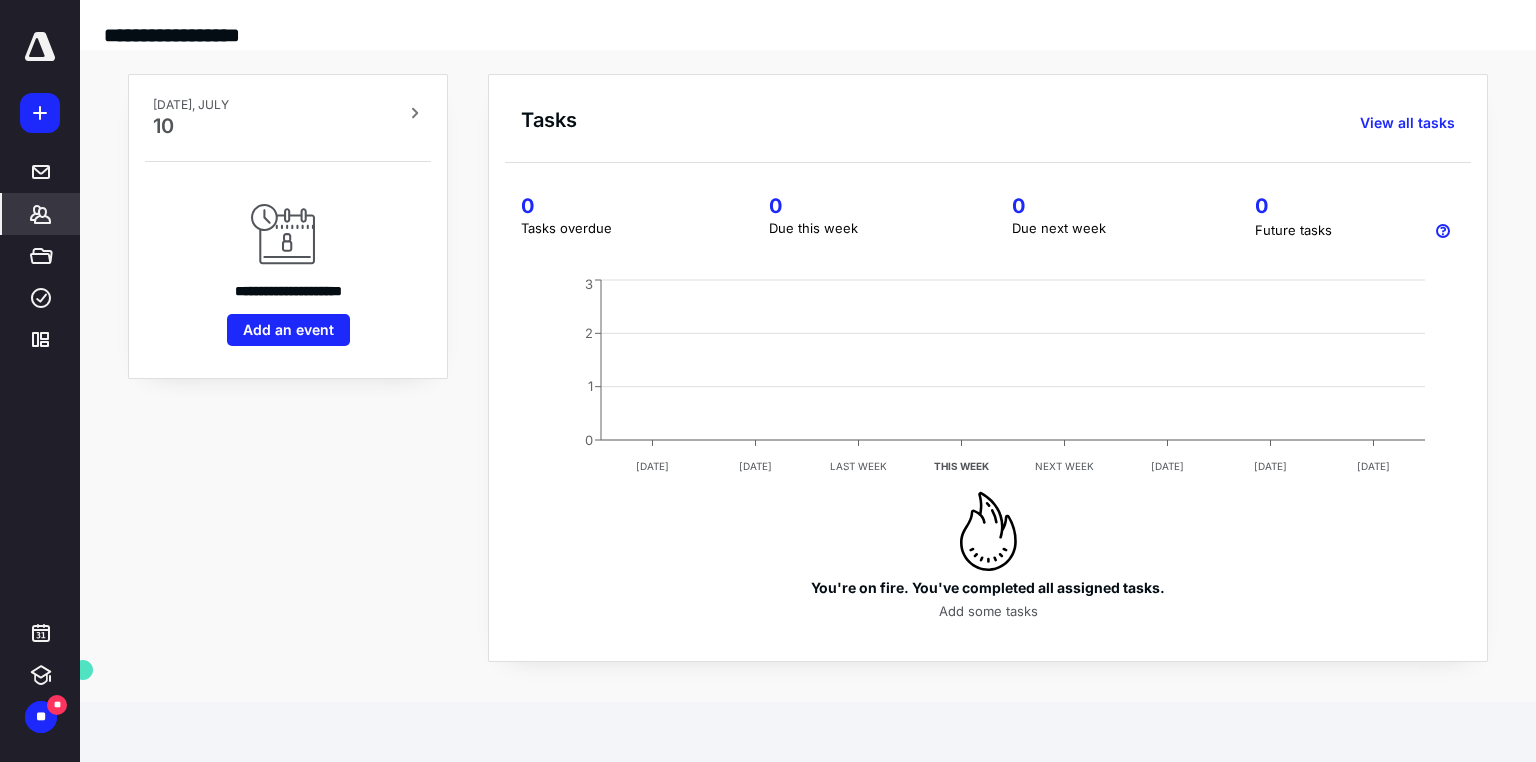 click 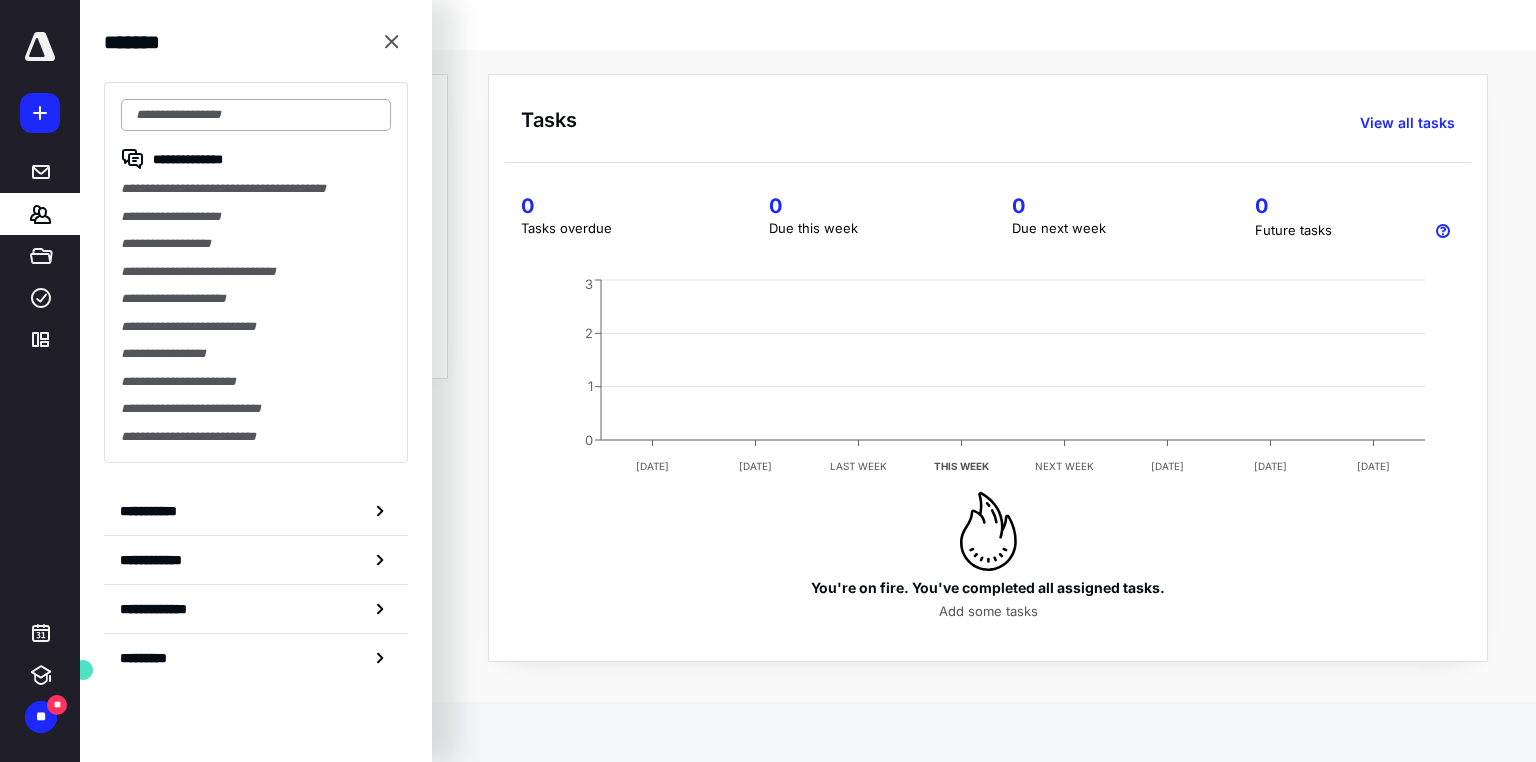 click at bounding box center (256, 115) 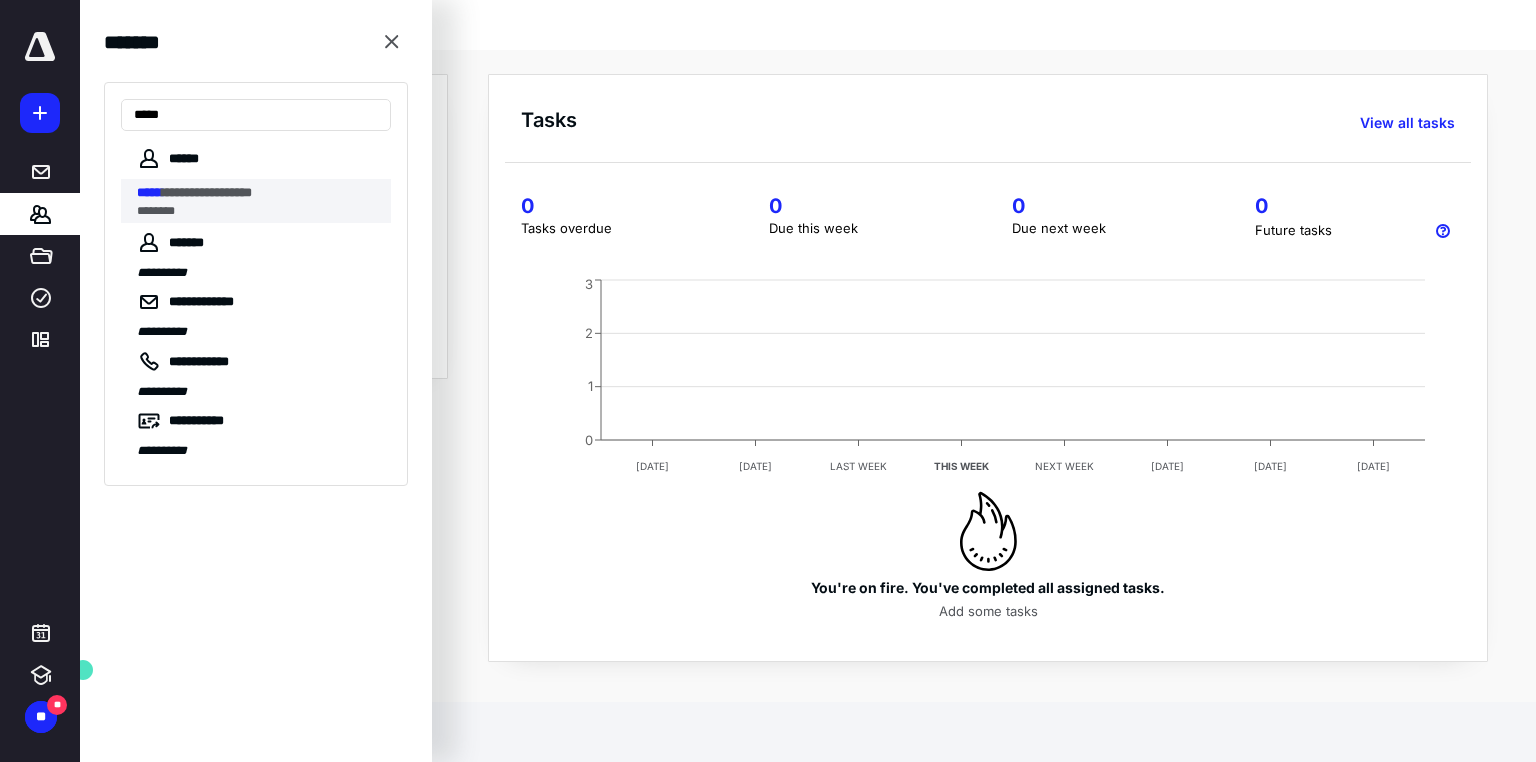 type on "*****" 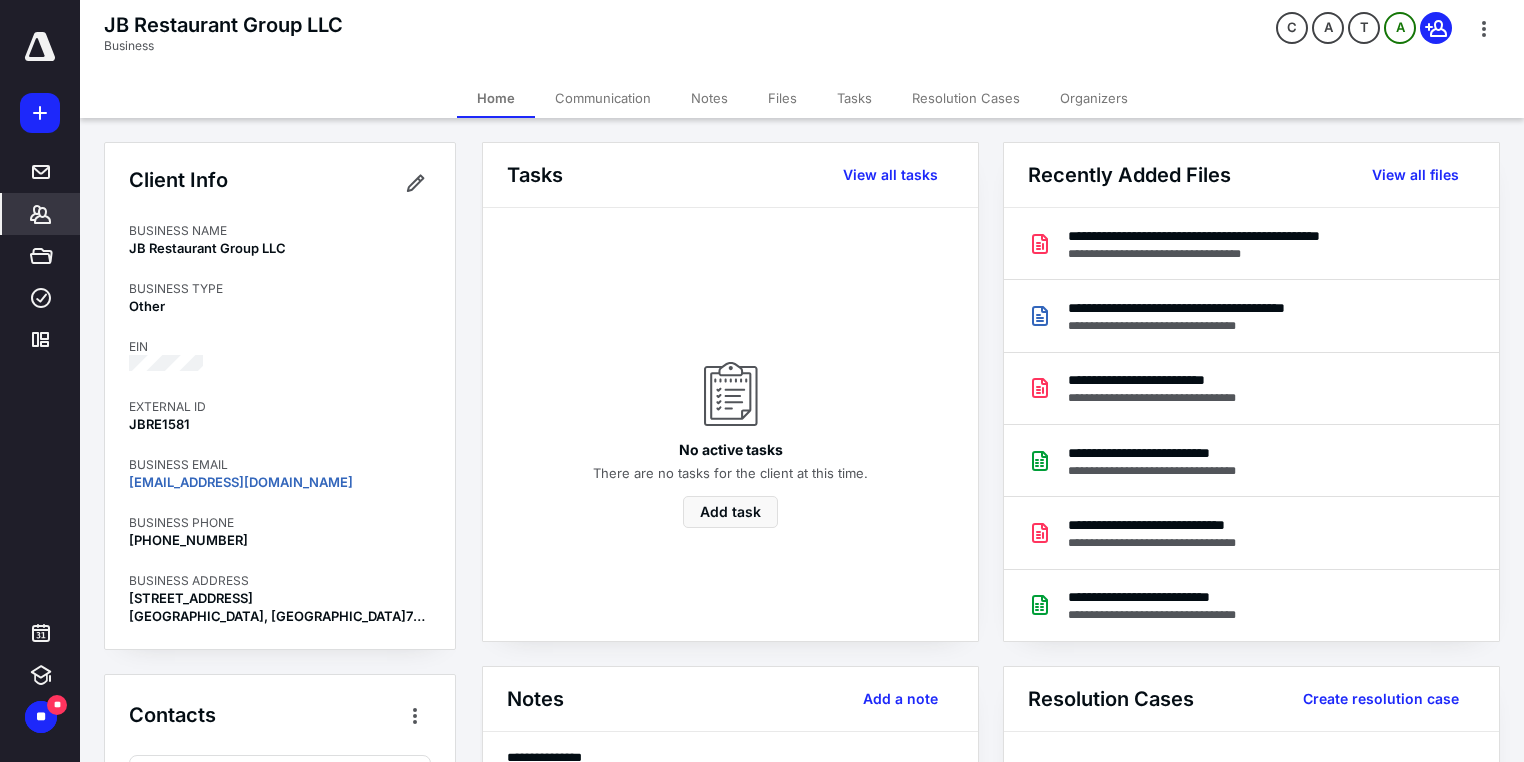 click on "Files" at bounding box center [782, 98] 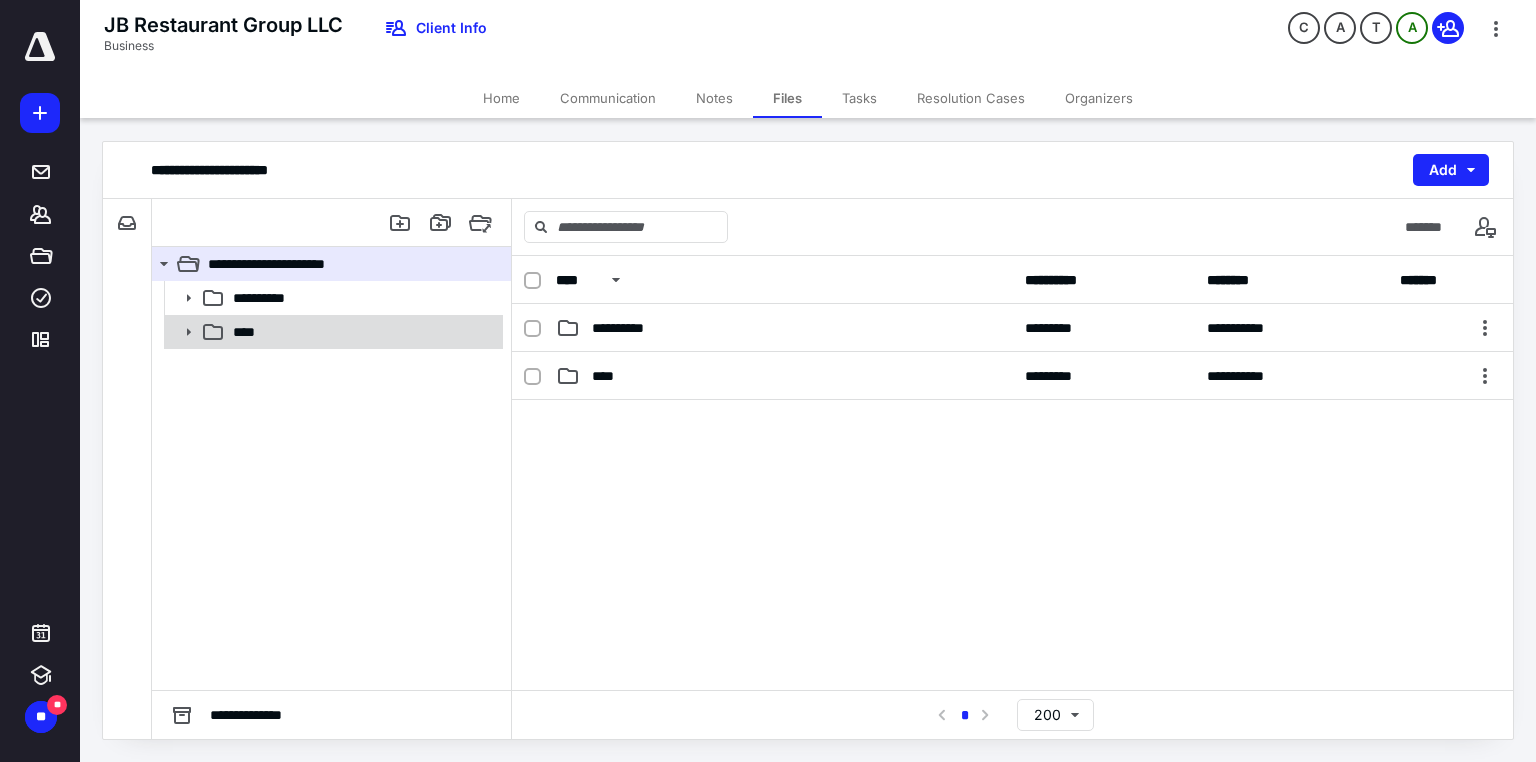 click on "****" at bounding box center (332, 332) 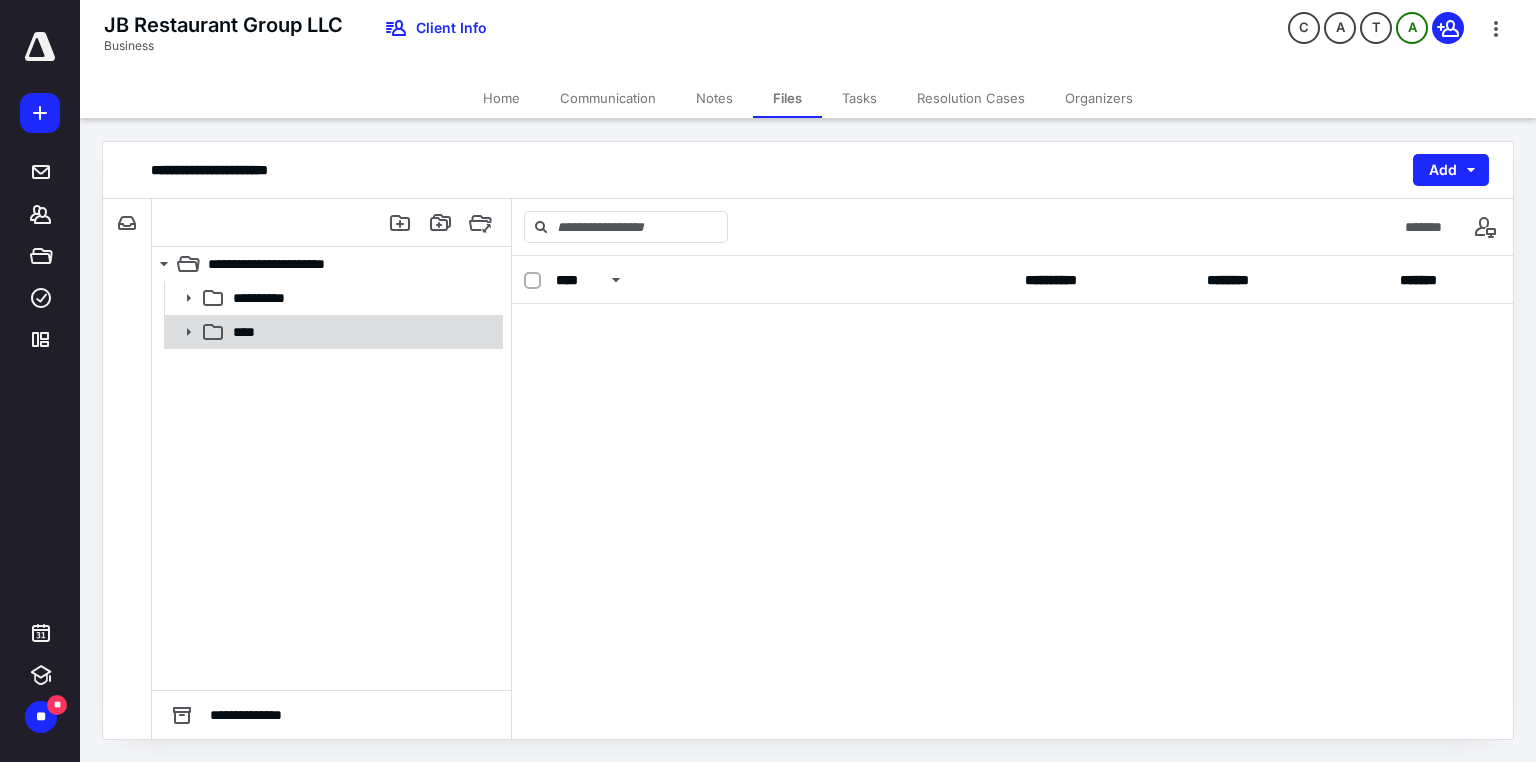 click on "****" at bounding box center (332, 332) 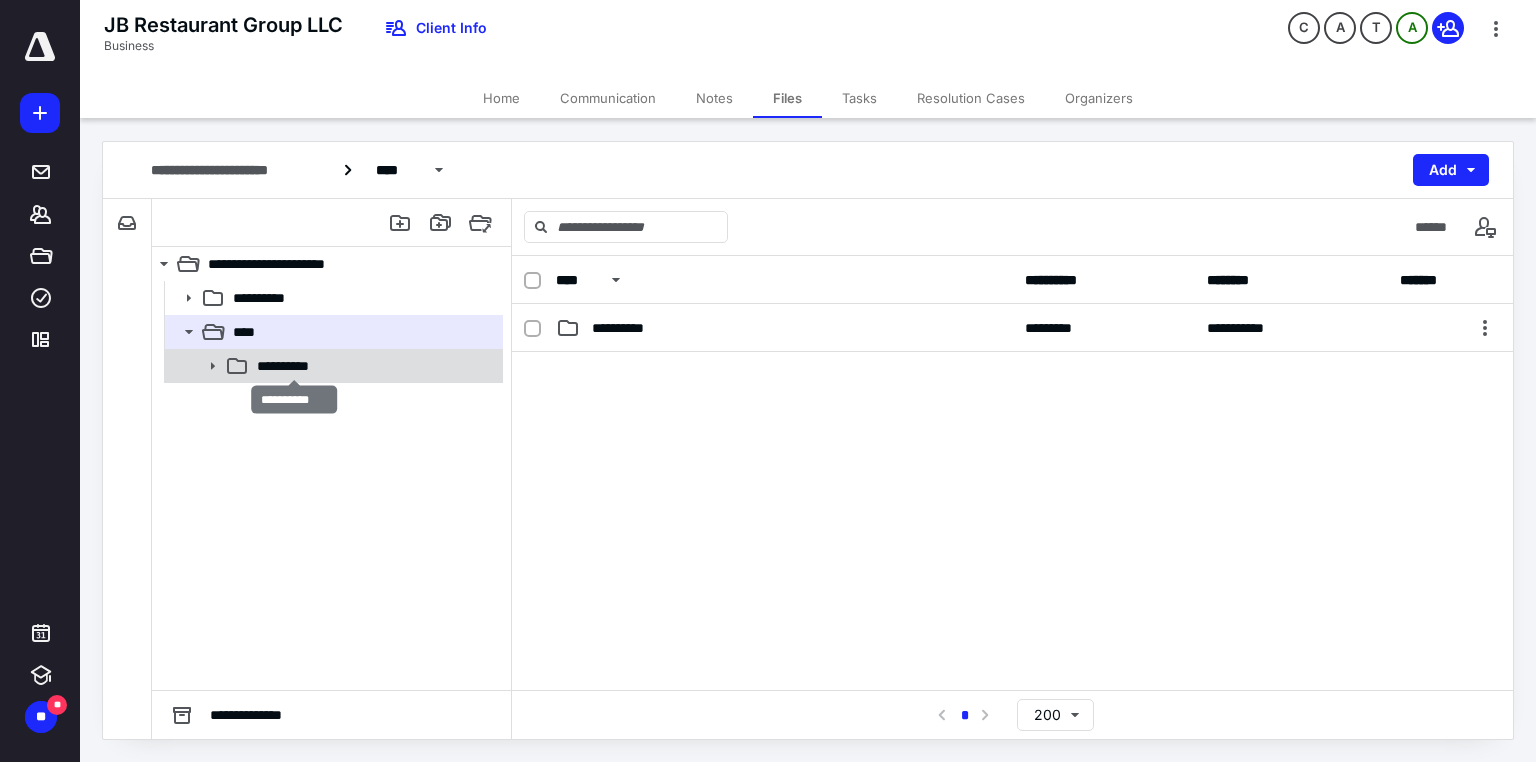 click on "**********" at bounding box center (294, 366) 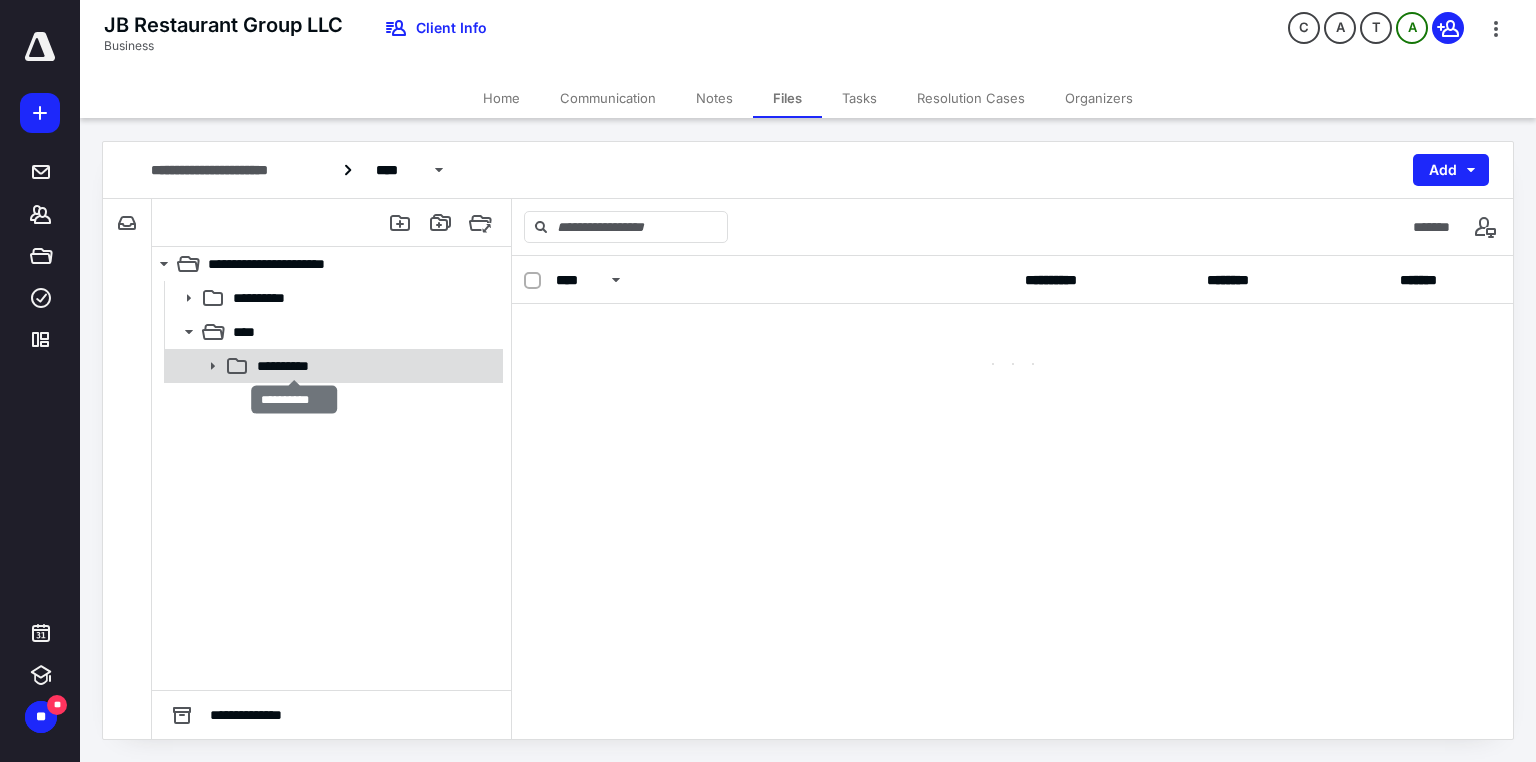 drag, startPoint x: 271, startPoint y: 372, endPoint x: 284, endPoint y: 356, distance: 20.615528 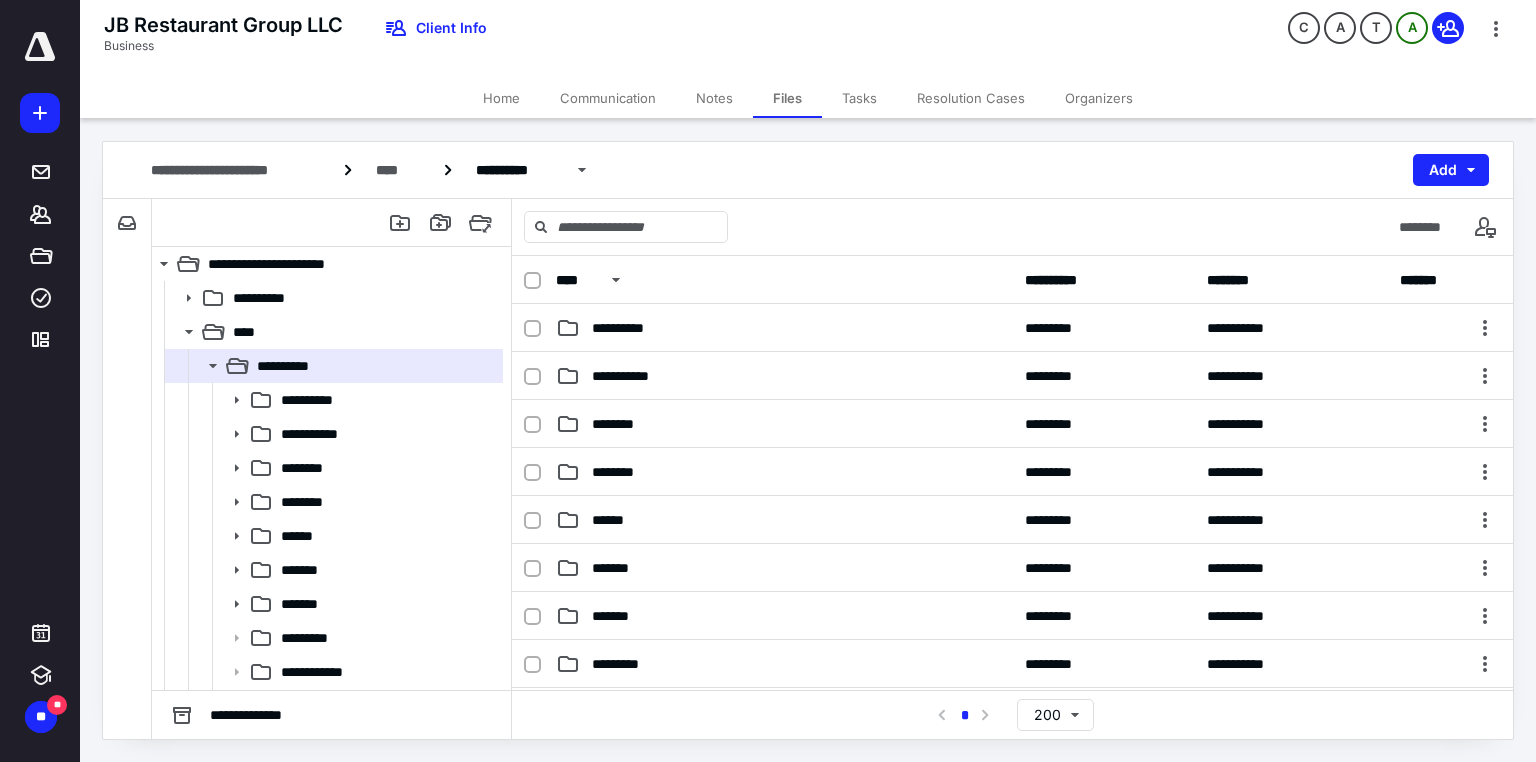 click on "*******" at bounding box center [308, 570] 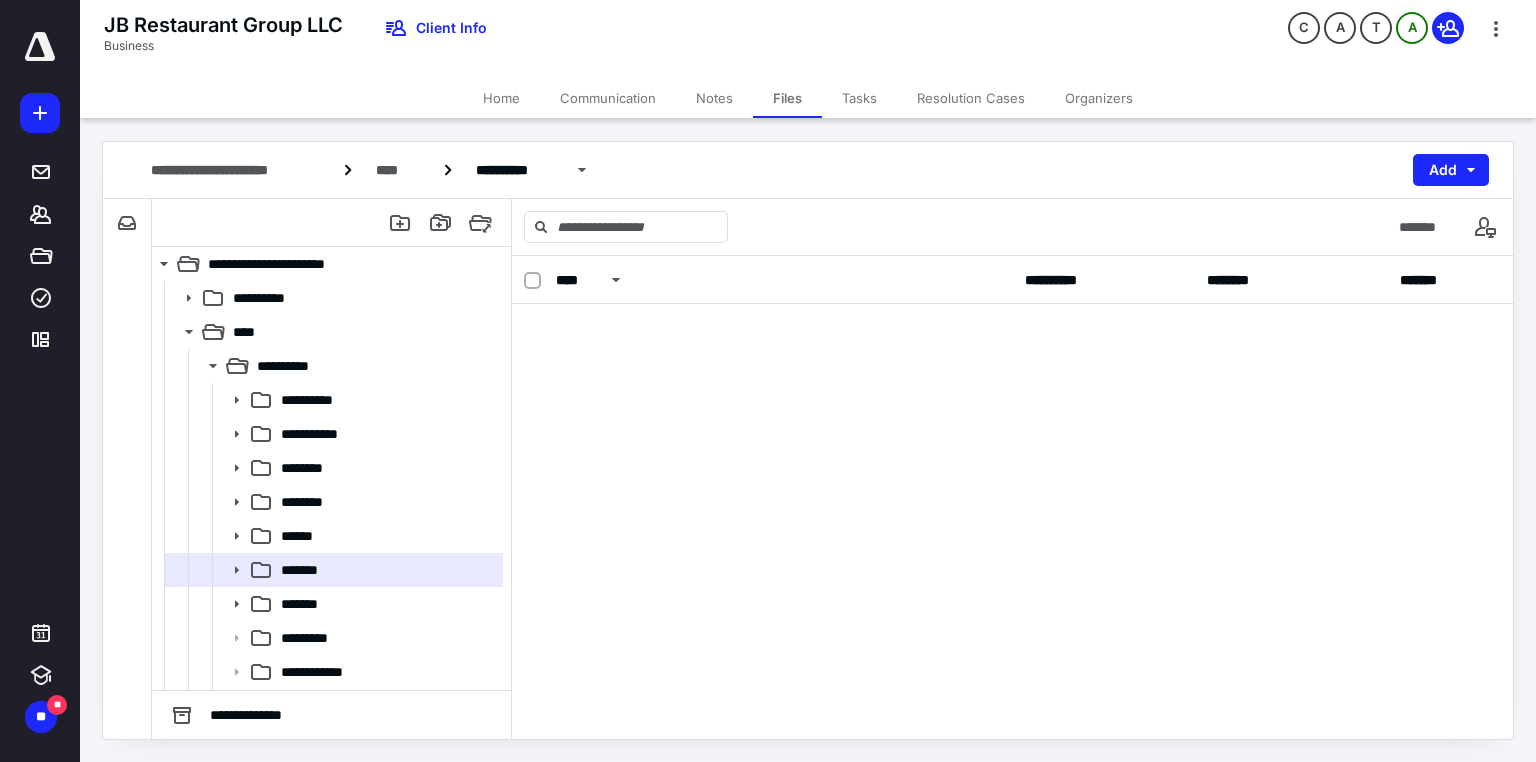 click on "*******" at bounding box center [308, 570] 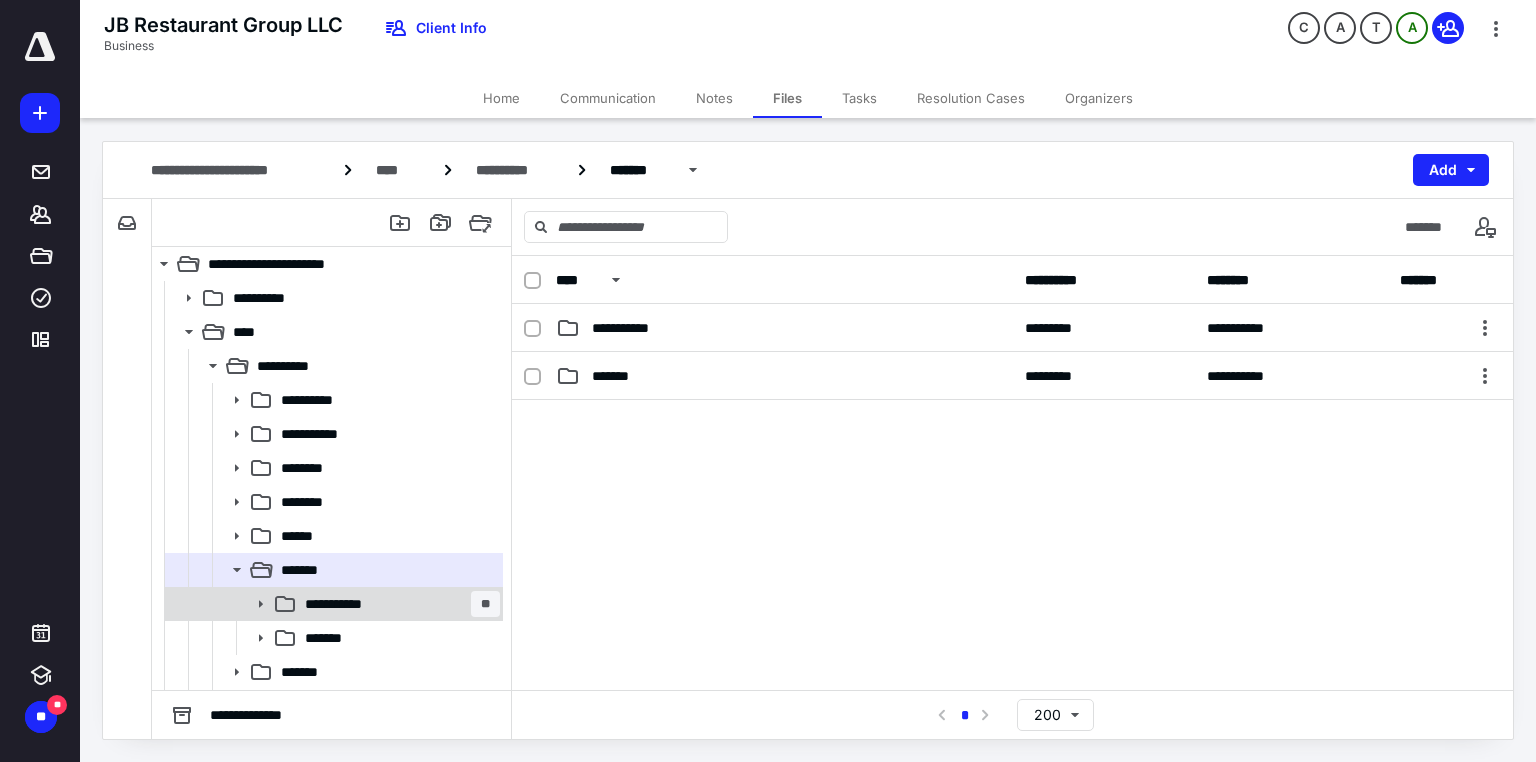 click on "**********" at bounding box center [344, 604] 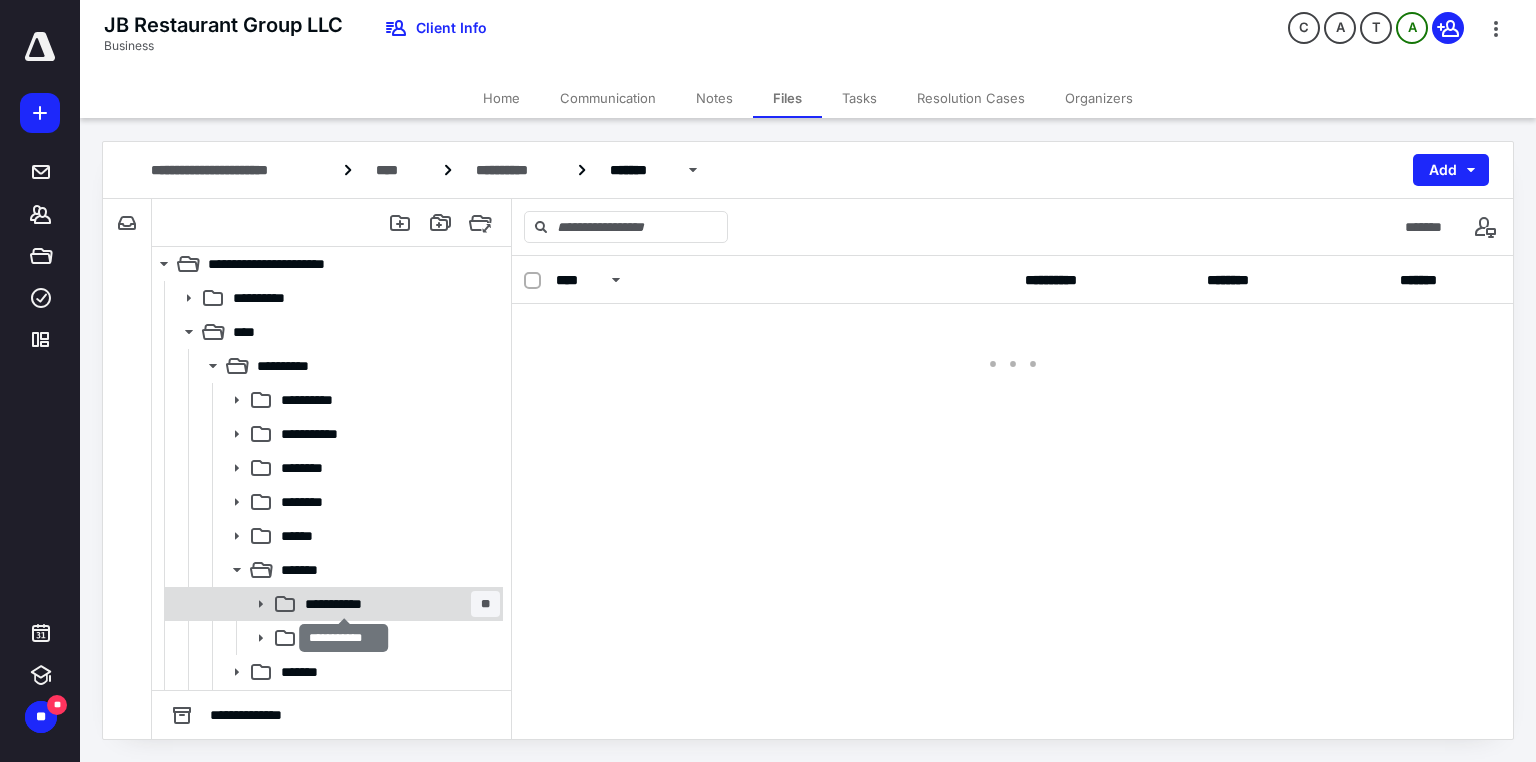 click on "**********" at bounding box center (344, 604) 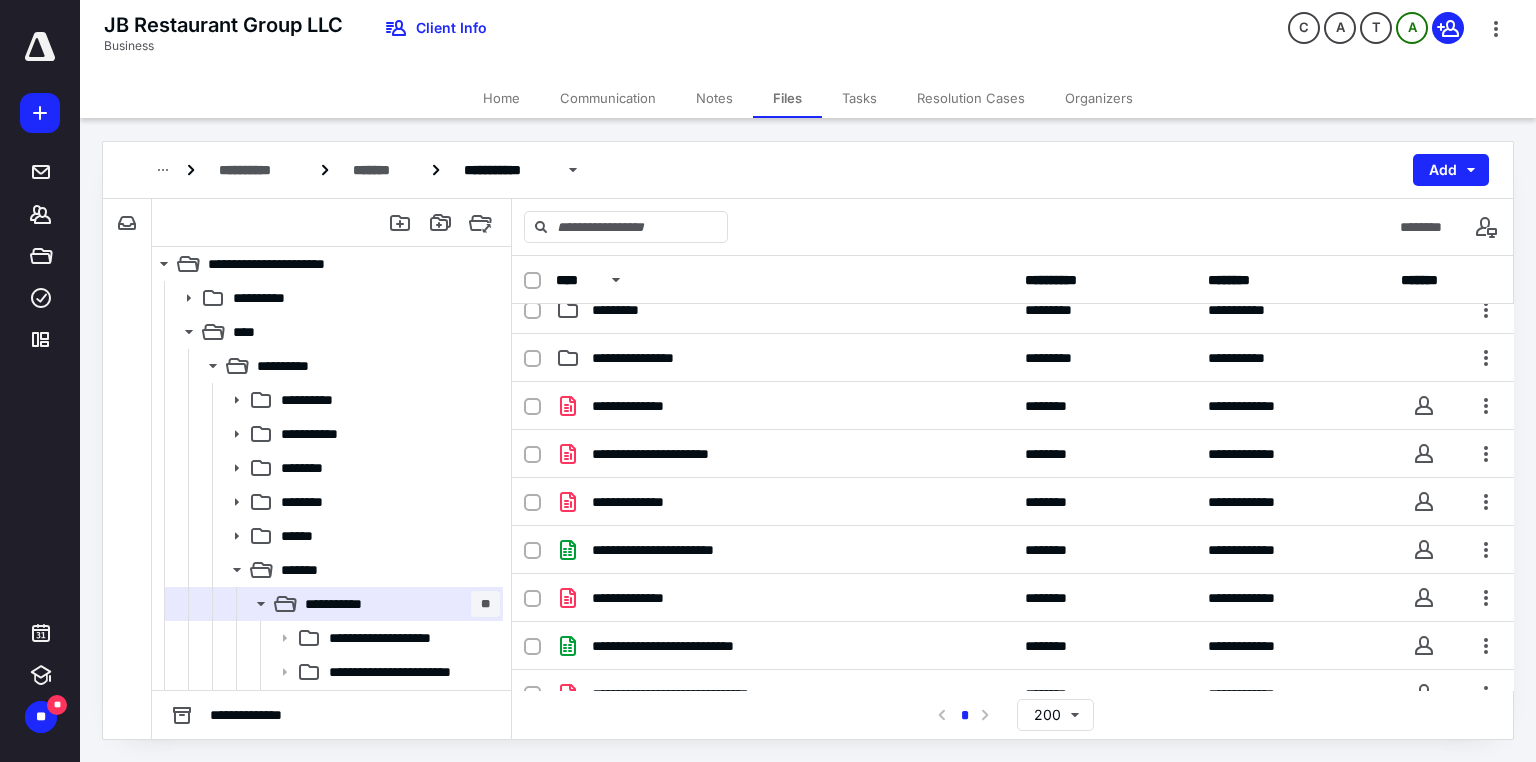 scroll, scrollTop: 376, scrollLeft: 0, axis: vertical 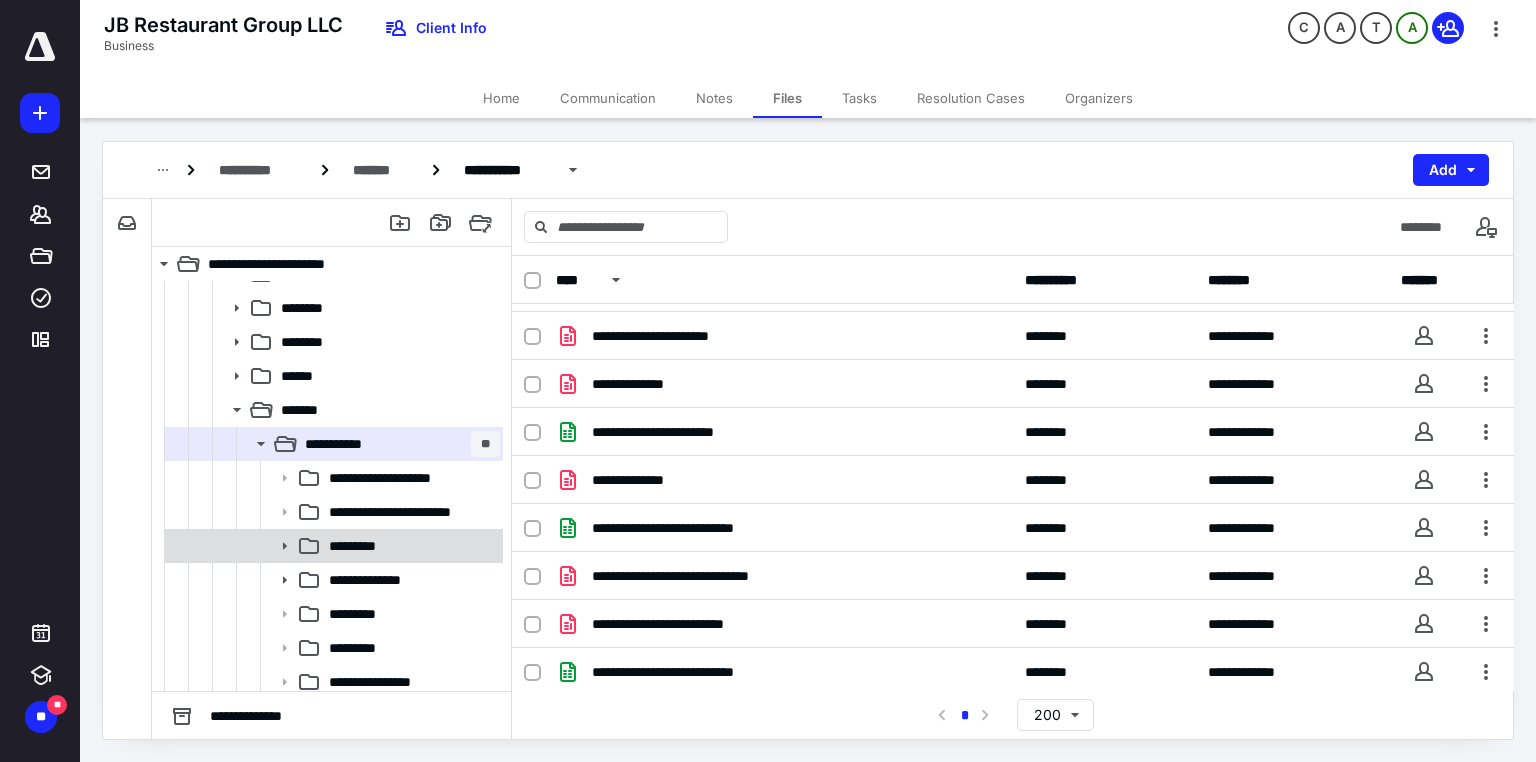 click 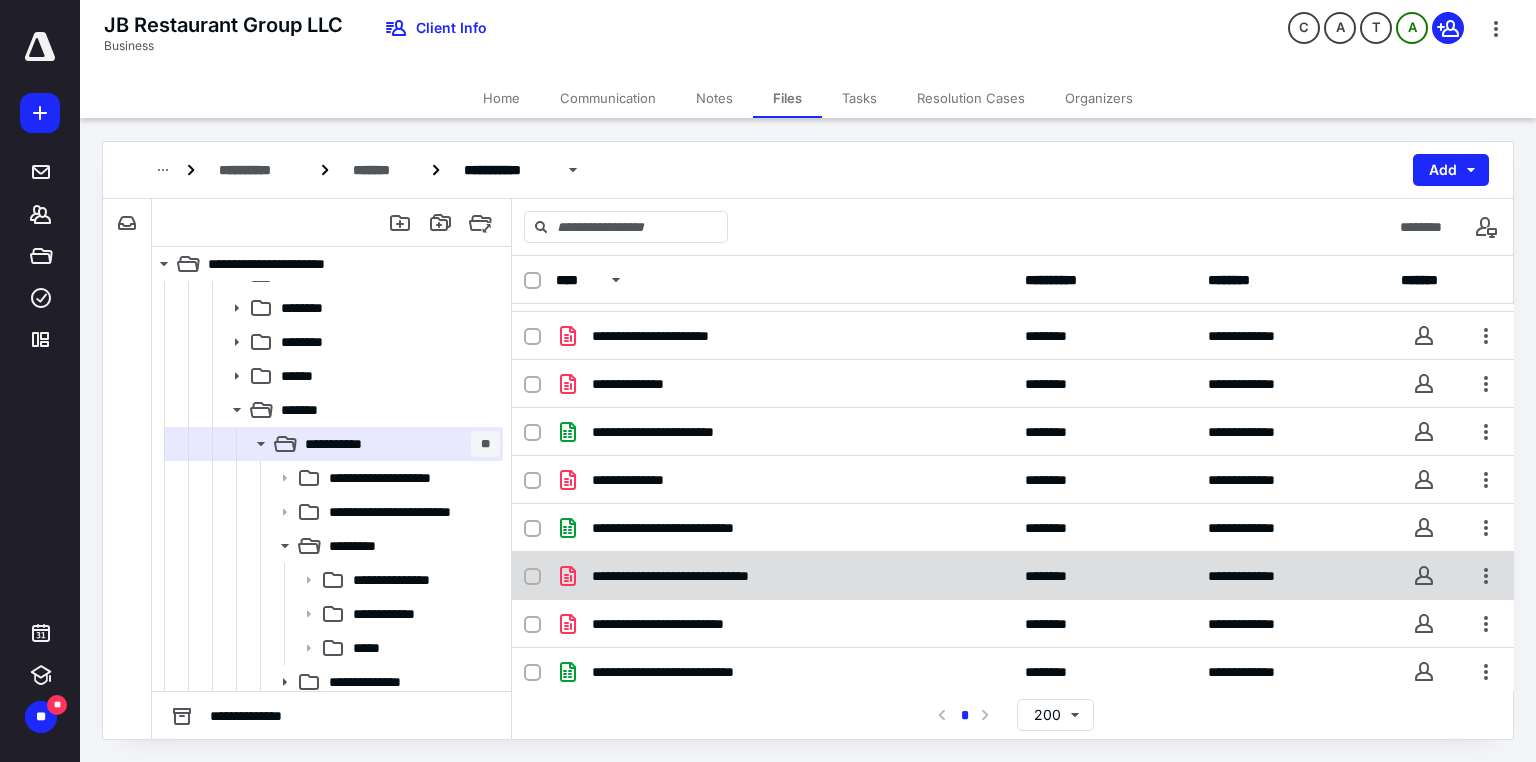 scroll, scrollTop: 456, scrollLeft: 0, axis: vertical 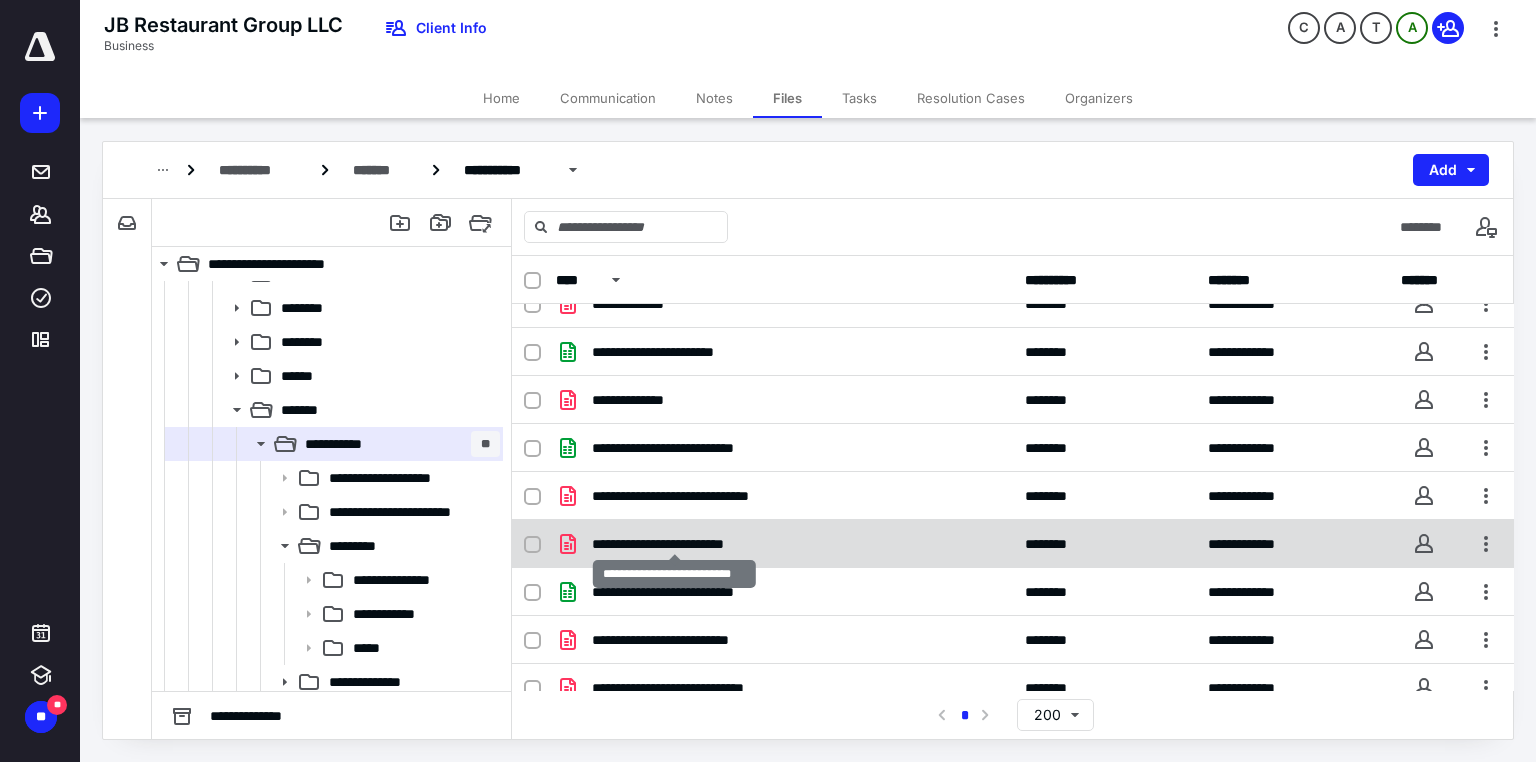 click on "**********" at bounding box center [675, 544] 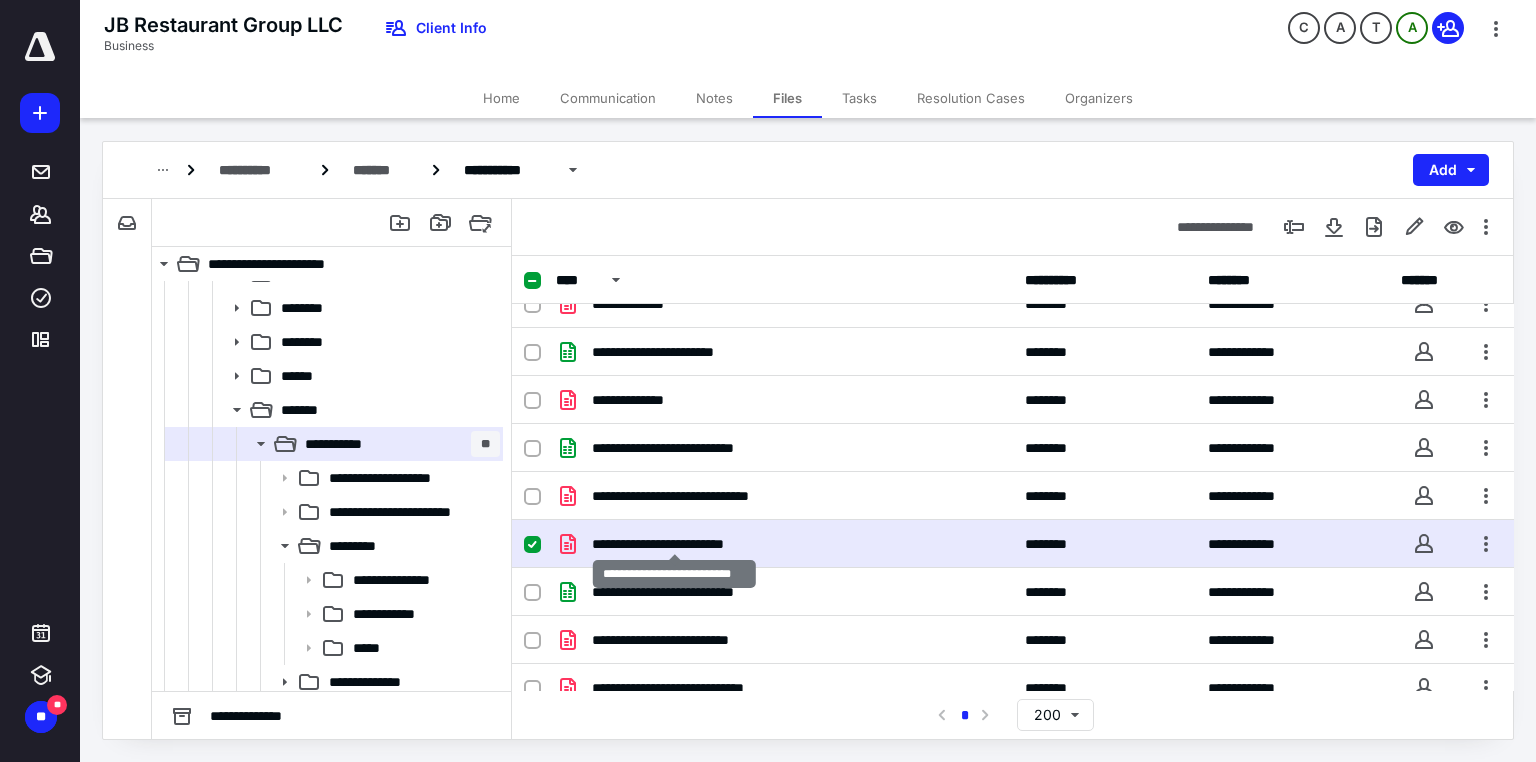 click on "**********" at bounding box center (675, 544) 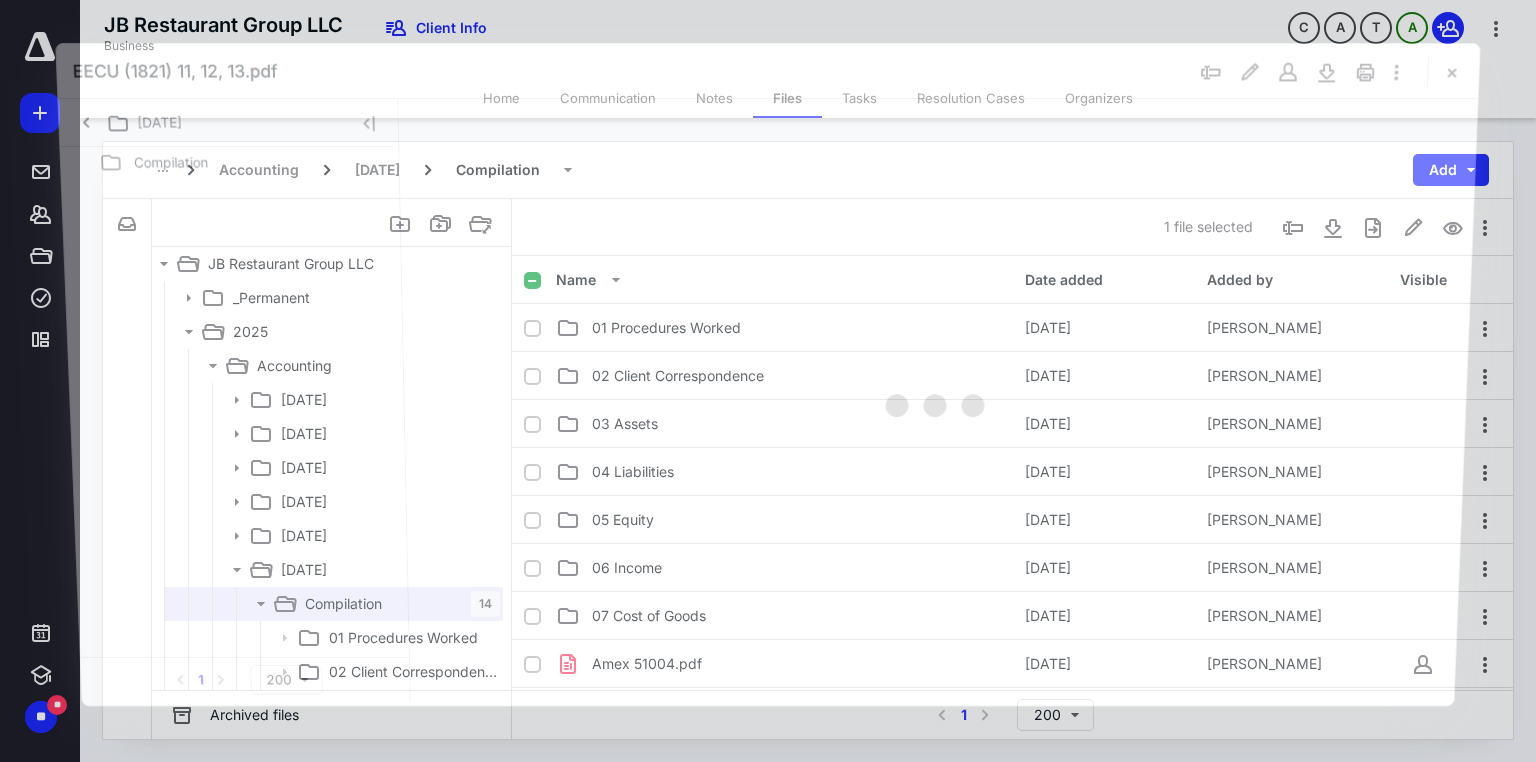 scroll, scrollTop: 160, scrollLeft: 0, axis: vertical 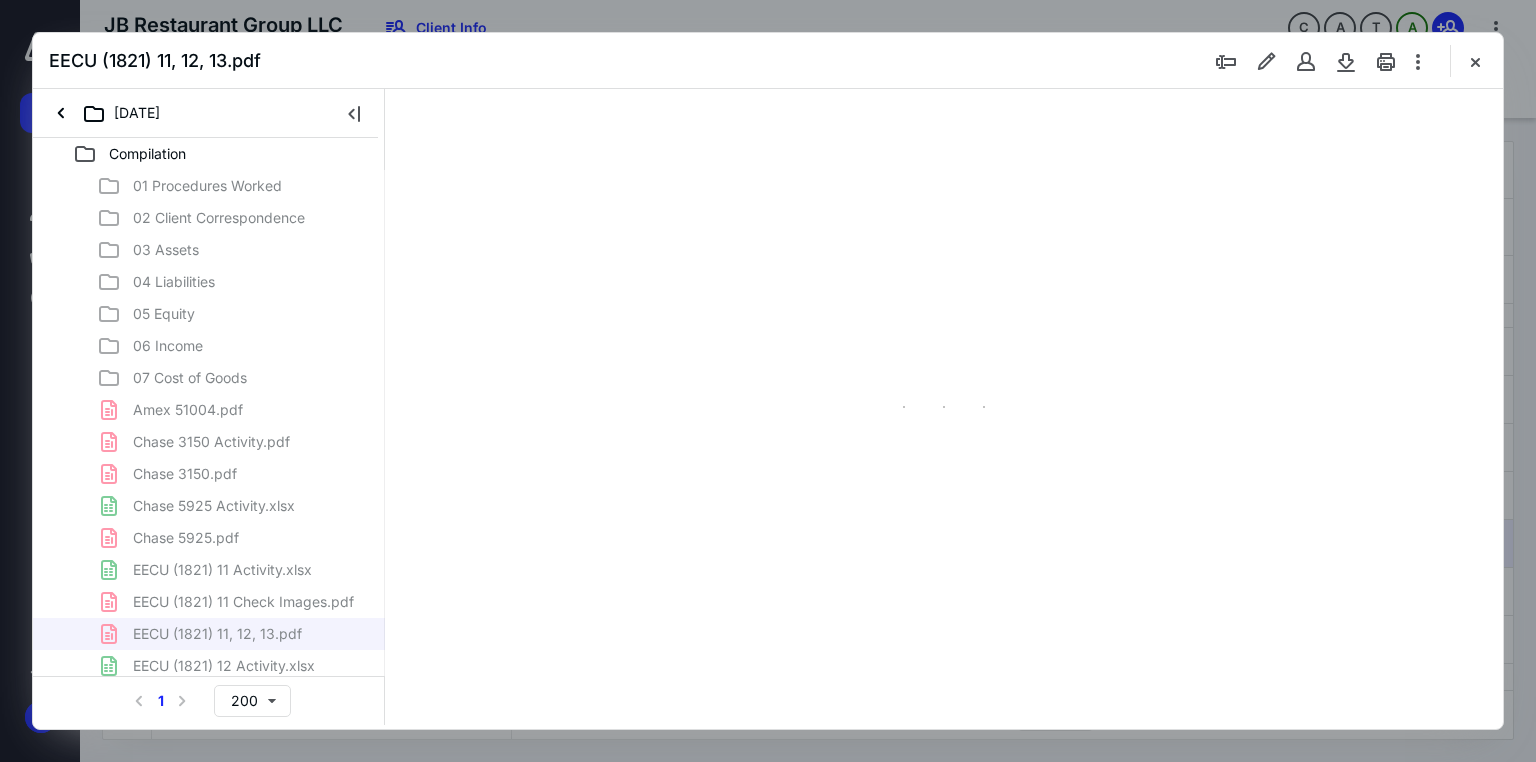 type on "71" 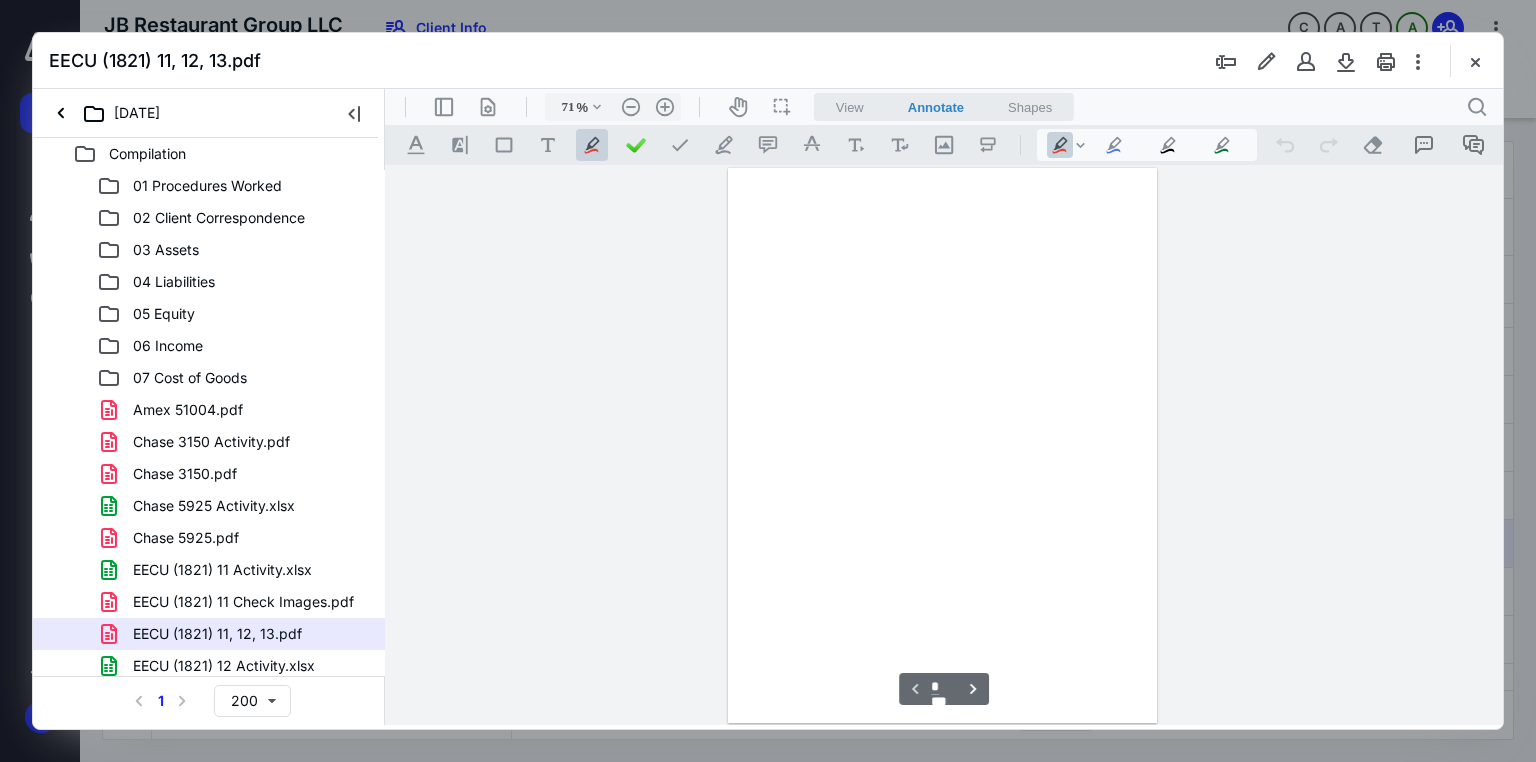scroll, scrollTop: 79, scrollLeft: 0, axis: vertical 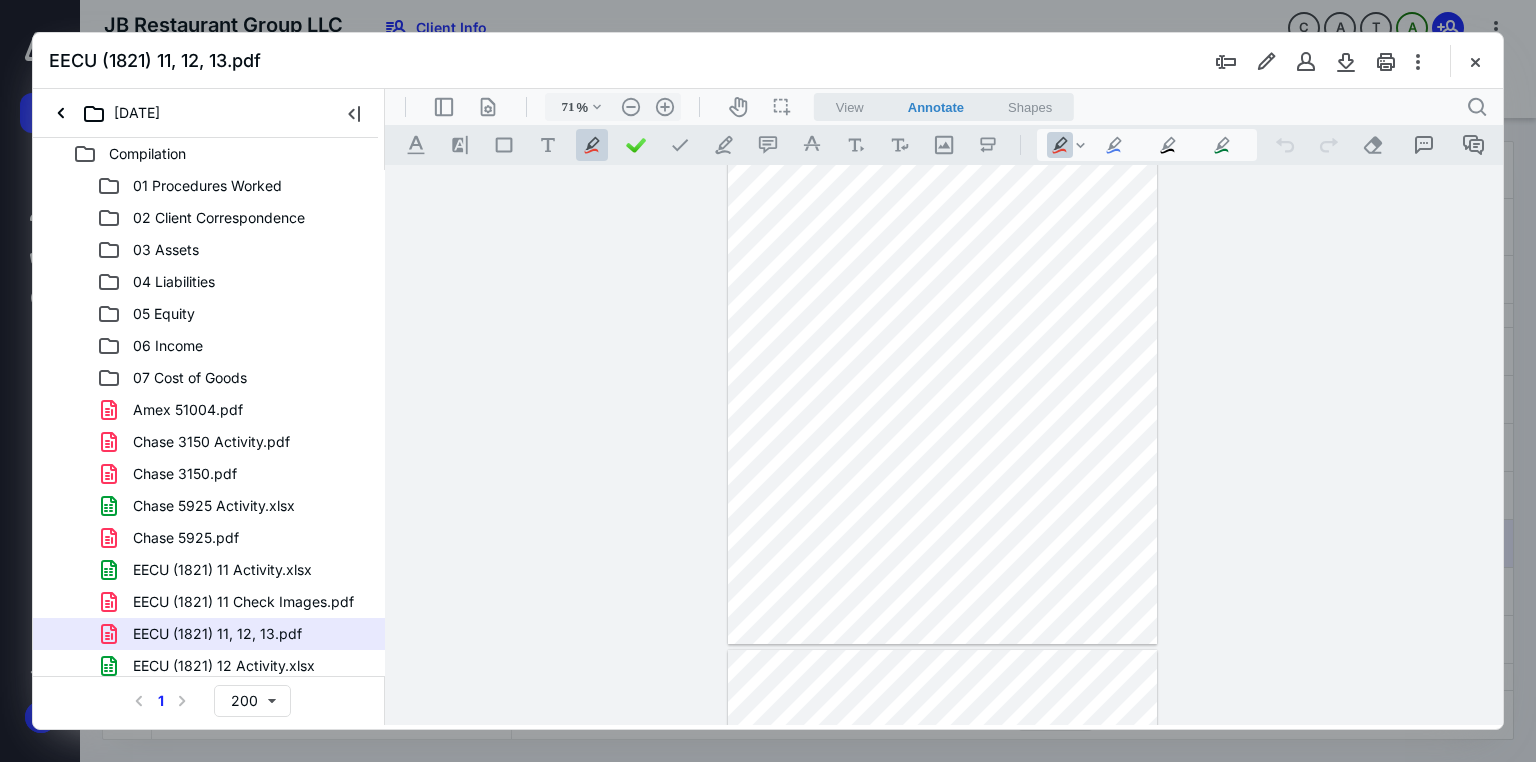 drag, startPoint x: 1468, startPoint y: 59, endPoint x: 1446, endPoint y: 59, distance: 22 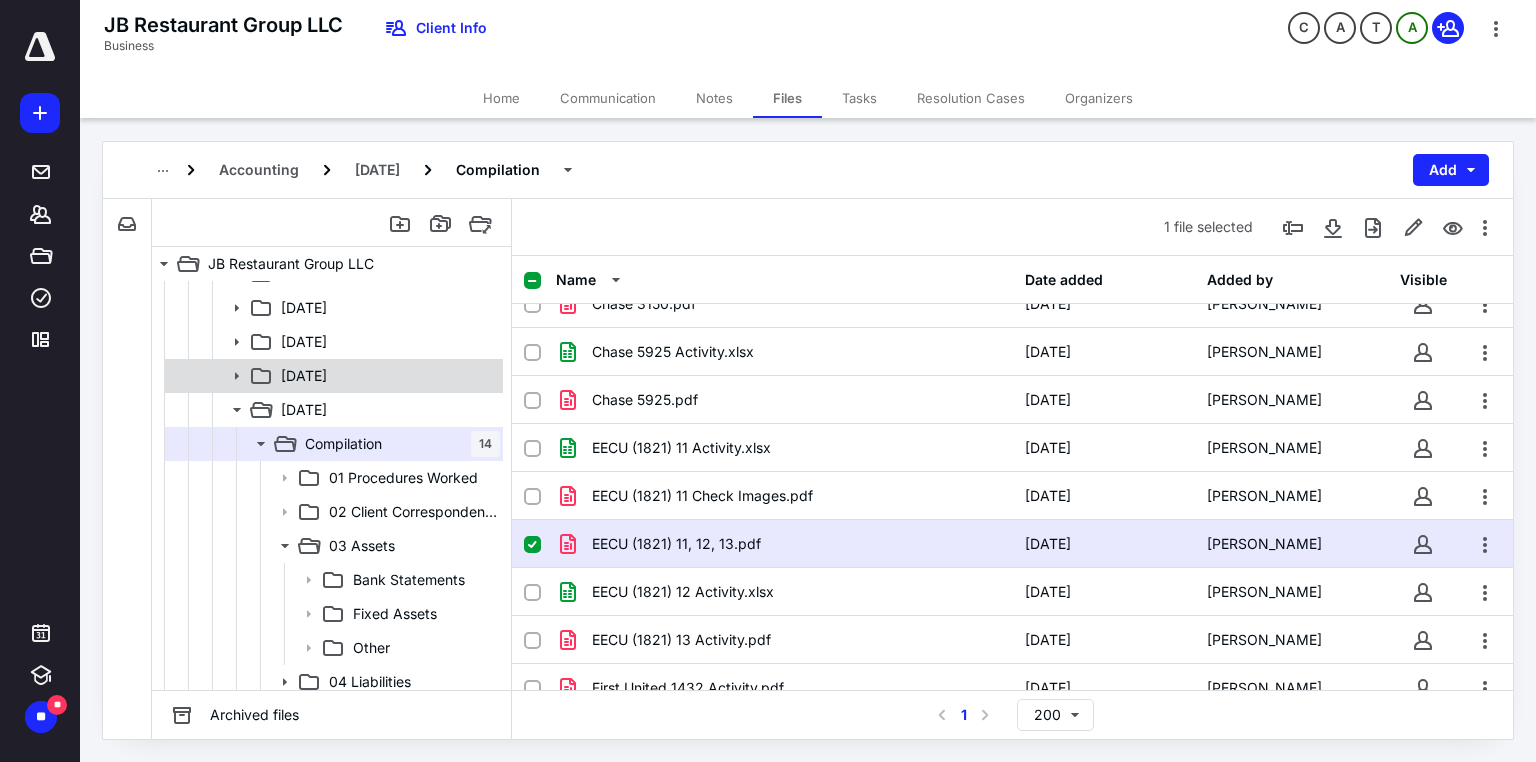 click on "[DATE]" at bounding box center (304, 376) 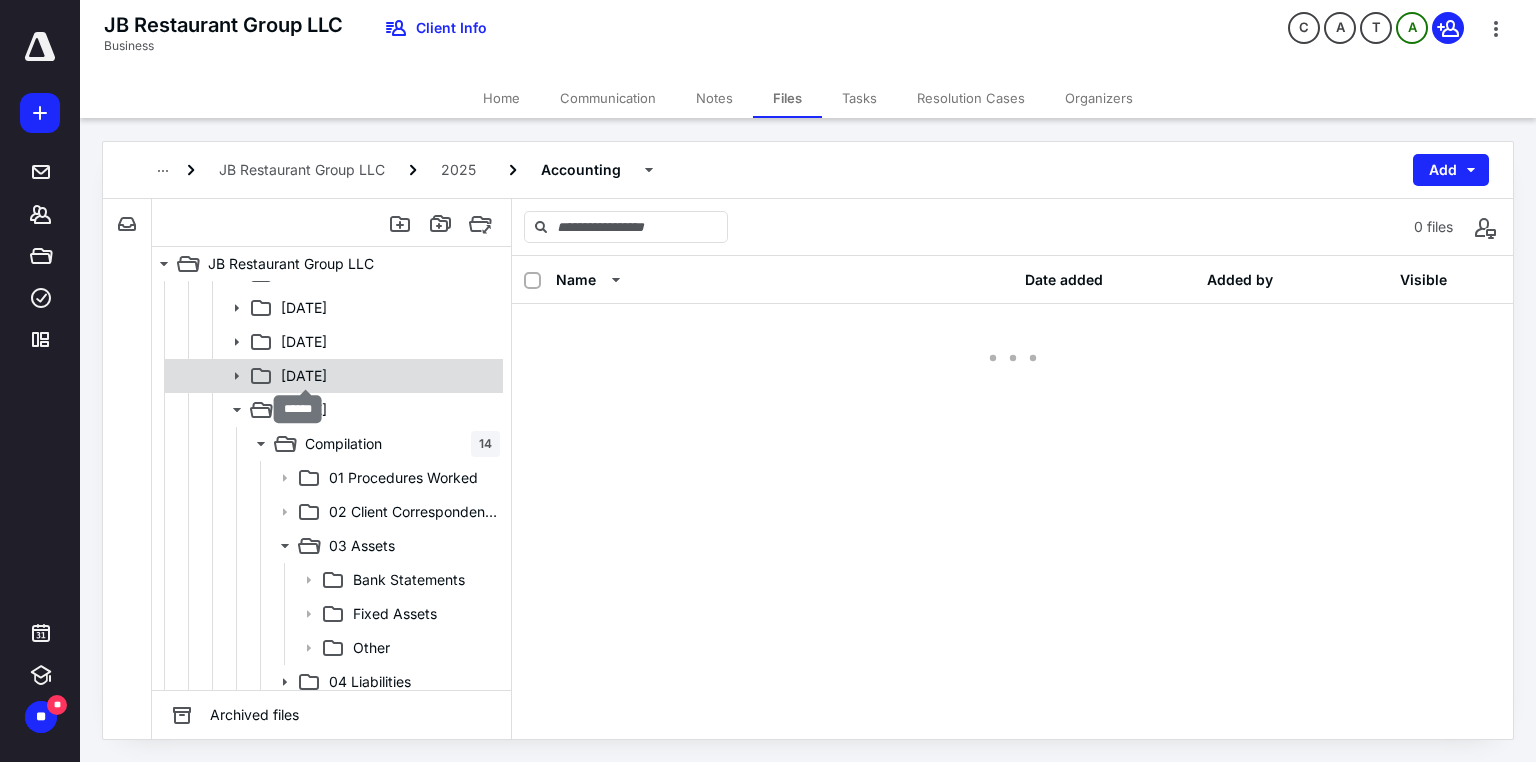 scroll, scrollTop: 0, scrollLeft: 0, axis: both 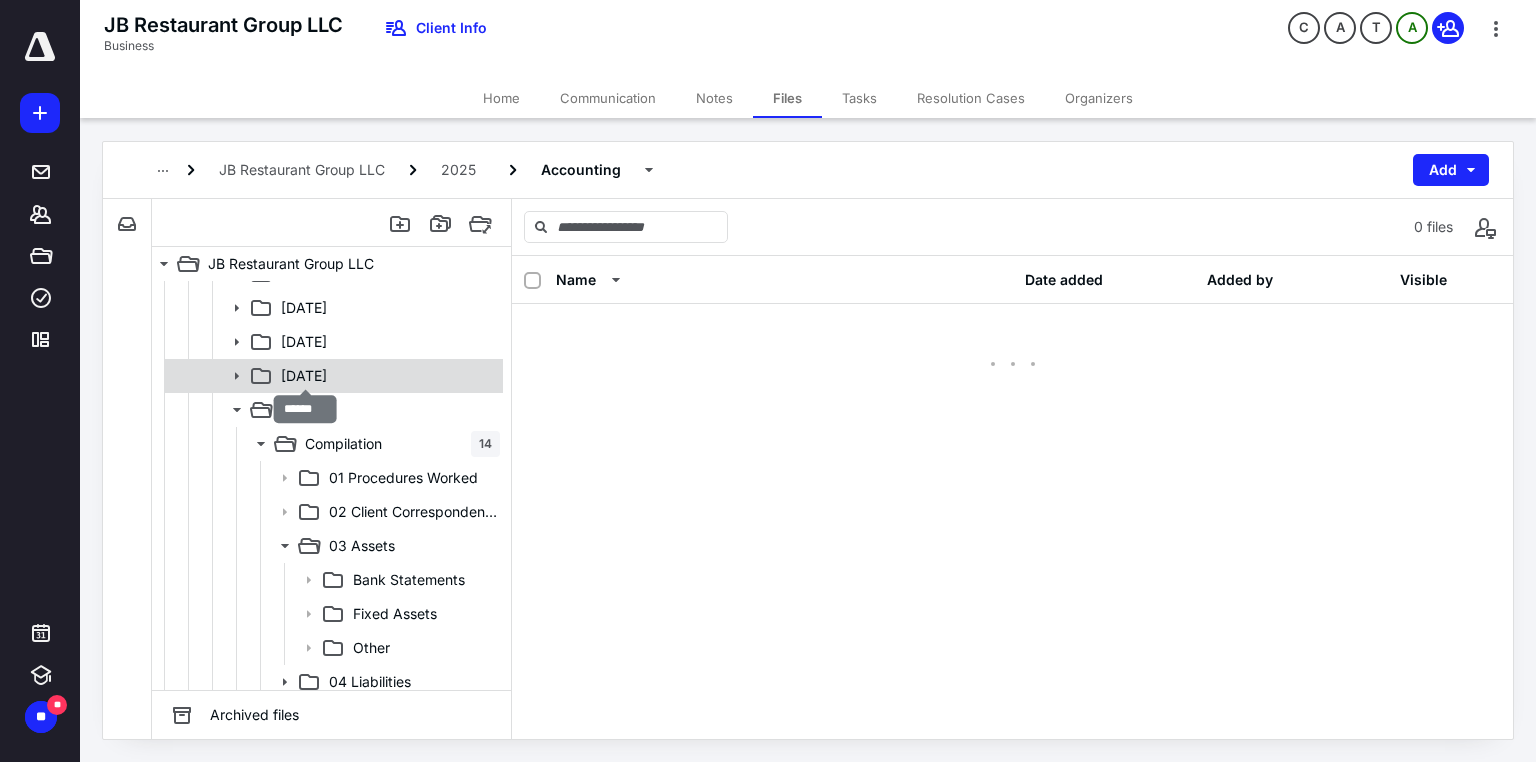 click on "[DATE]" at bounding box center [304, 376] 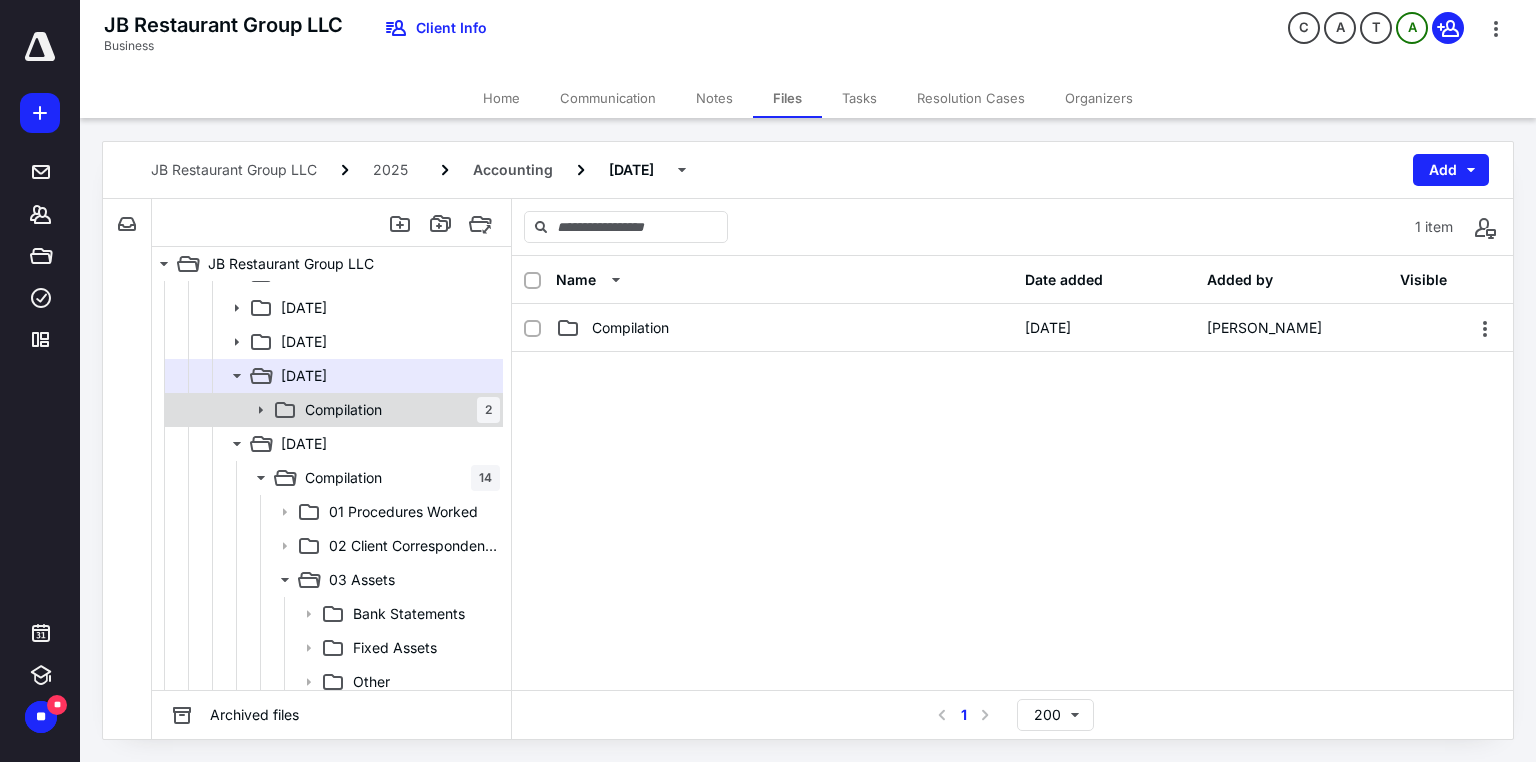 click on "Compilation" at bounding box center [343, 410] 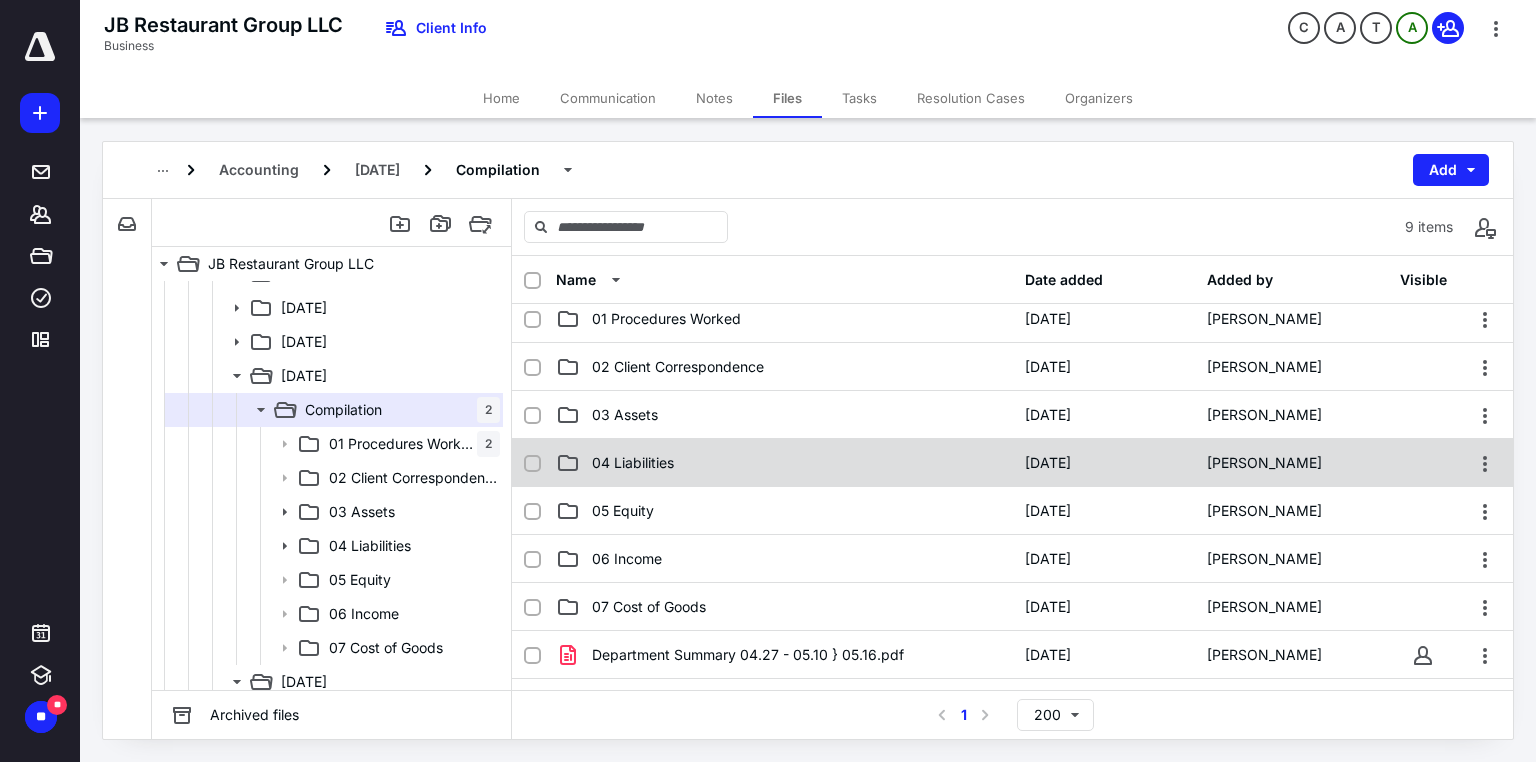 scroll, scrollTop: 0, scrollLeft: 0, axis: both 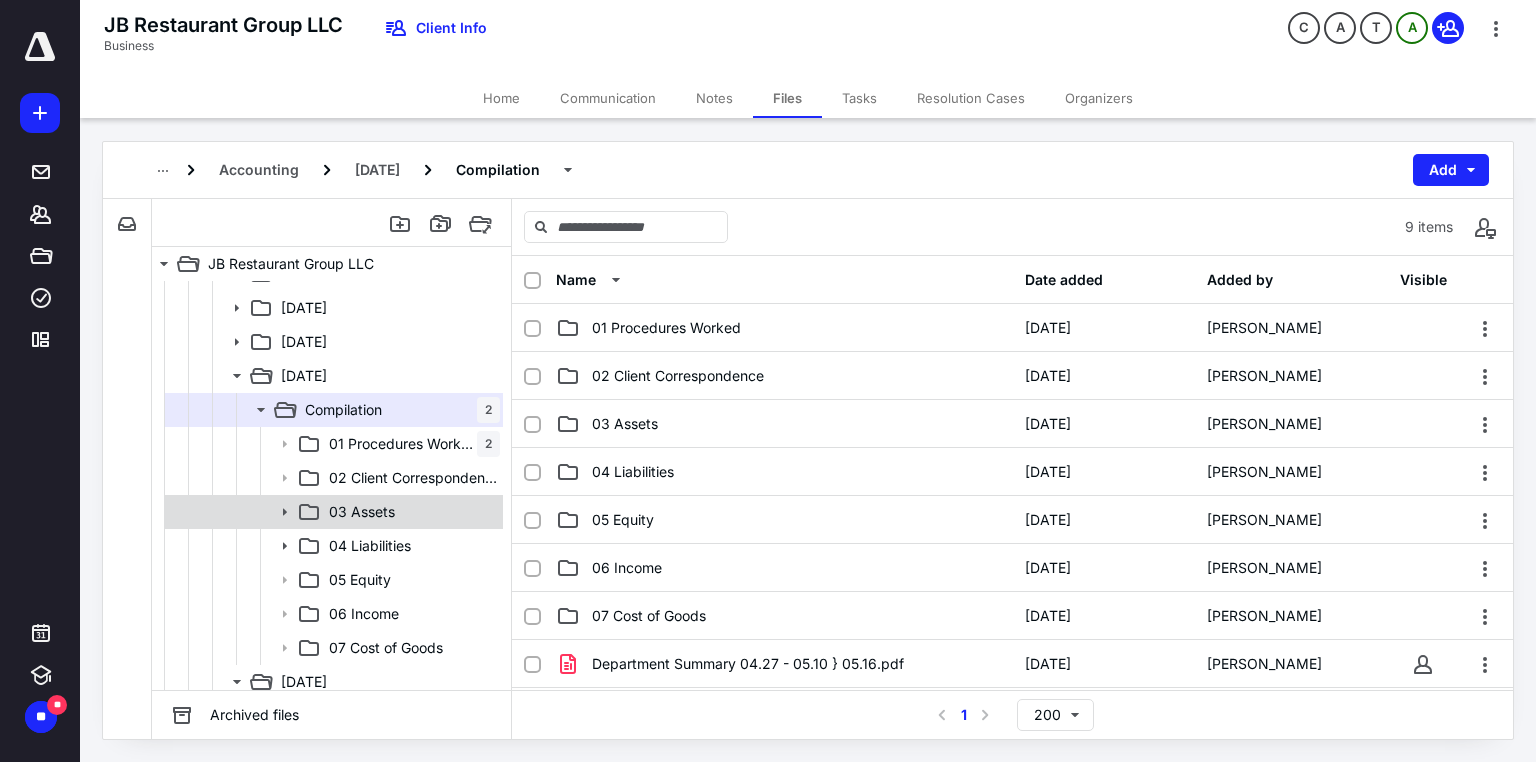 click 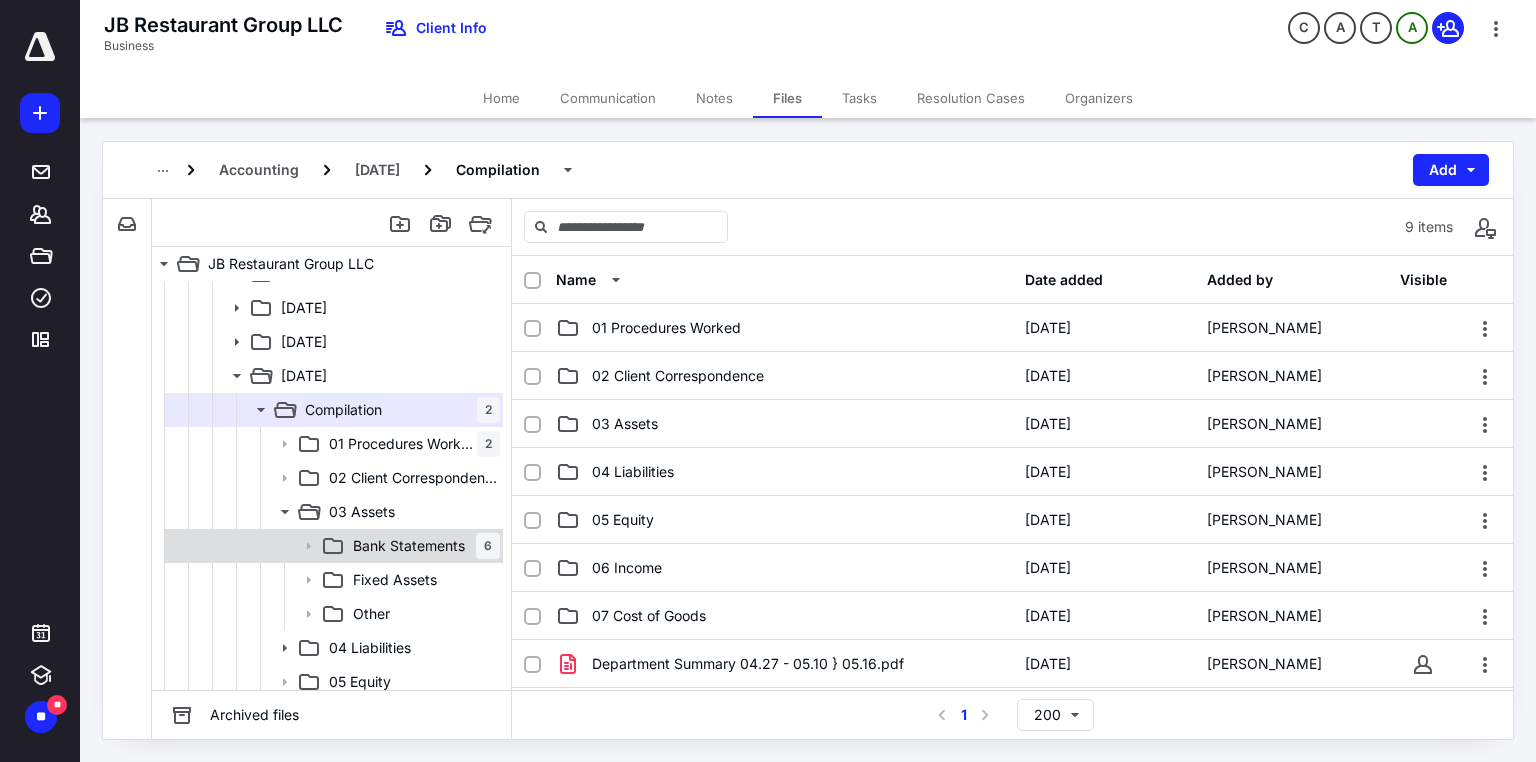 click 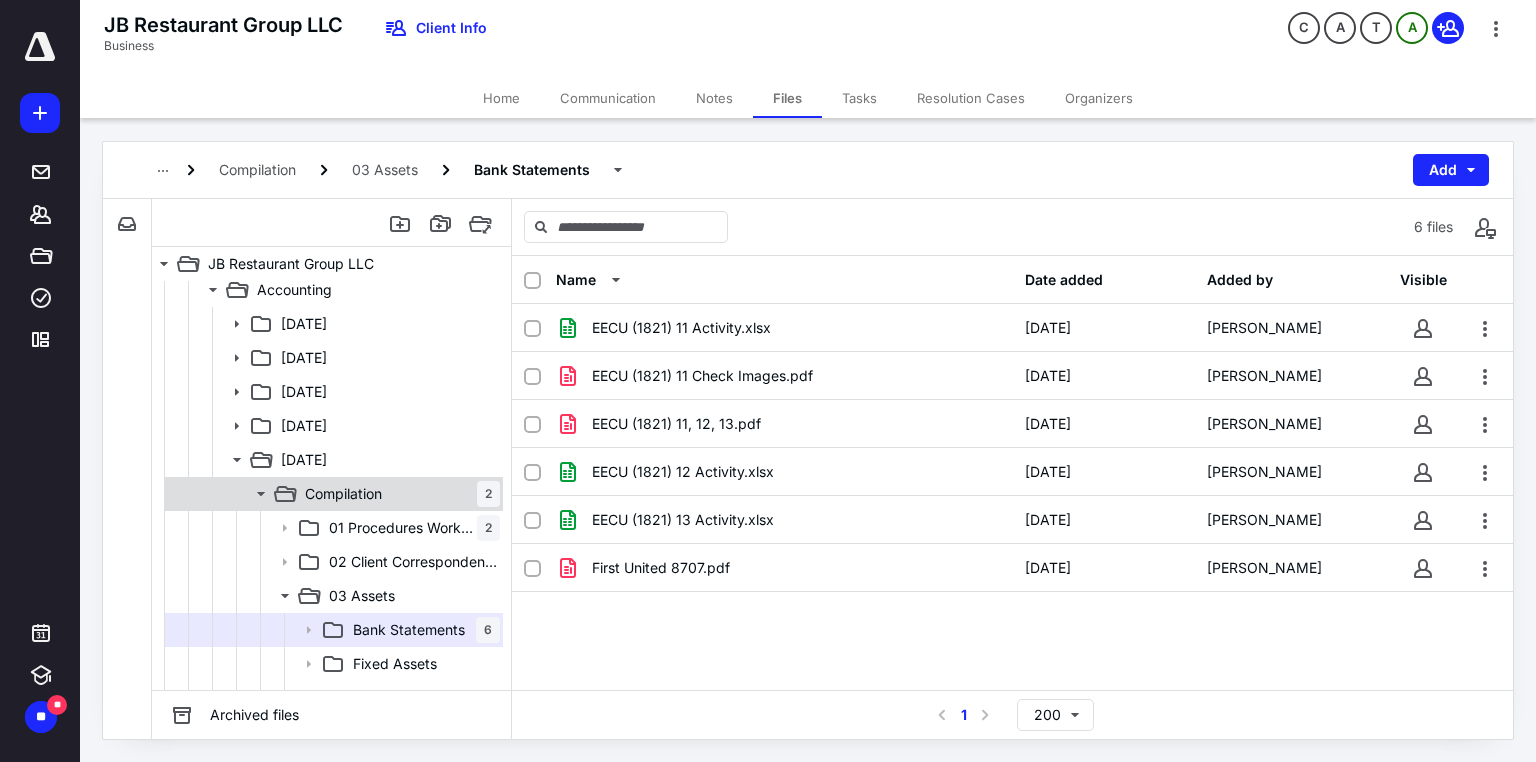 scroll, scrollTop: 0, scrollLeft: 0, axis: both 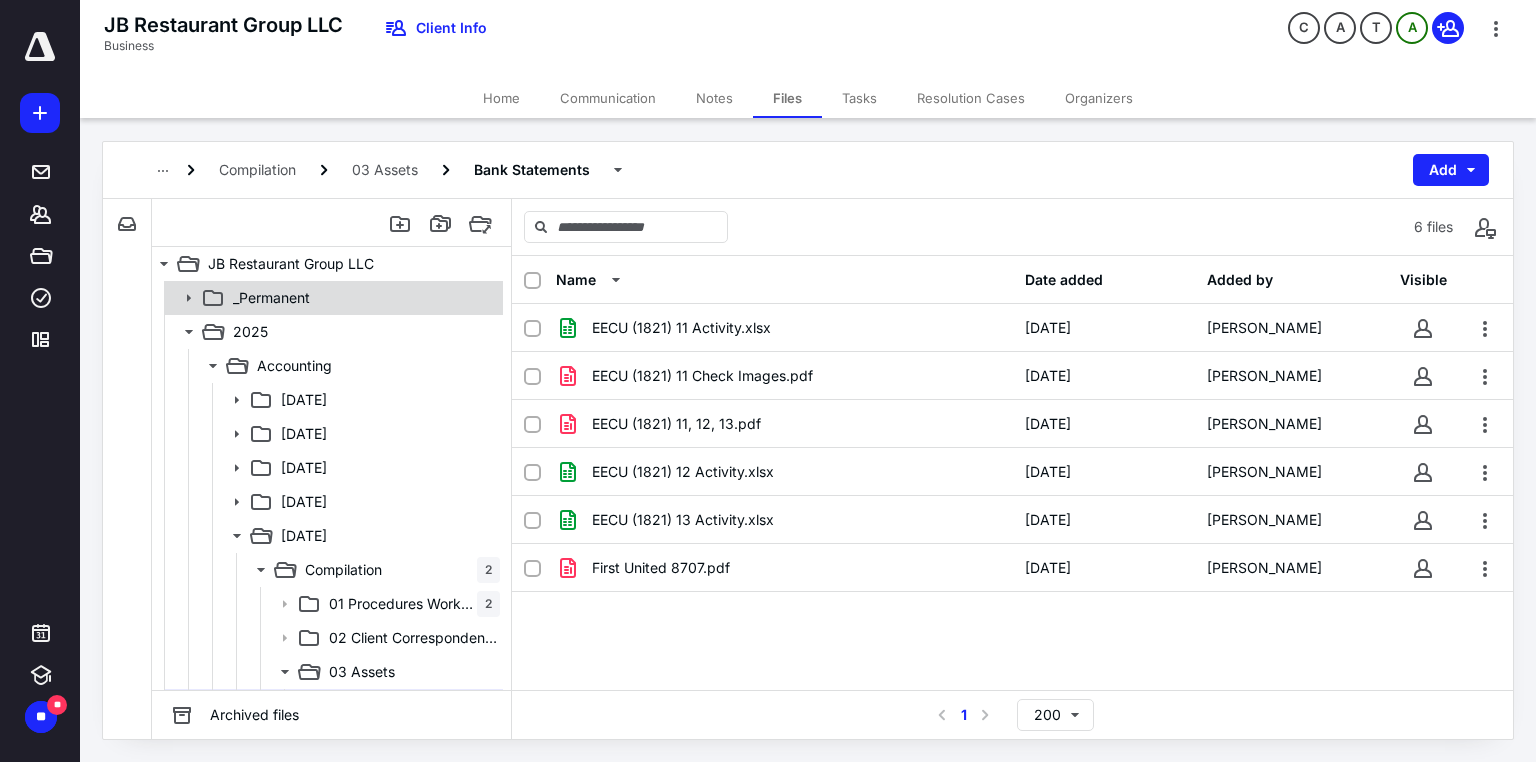 click 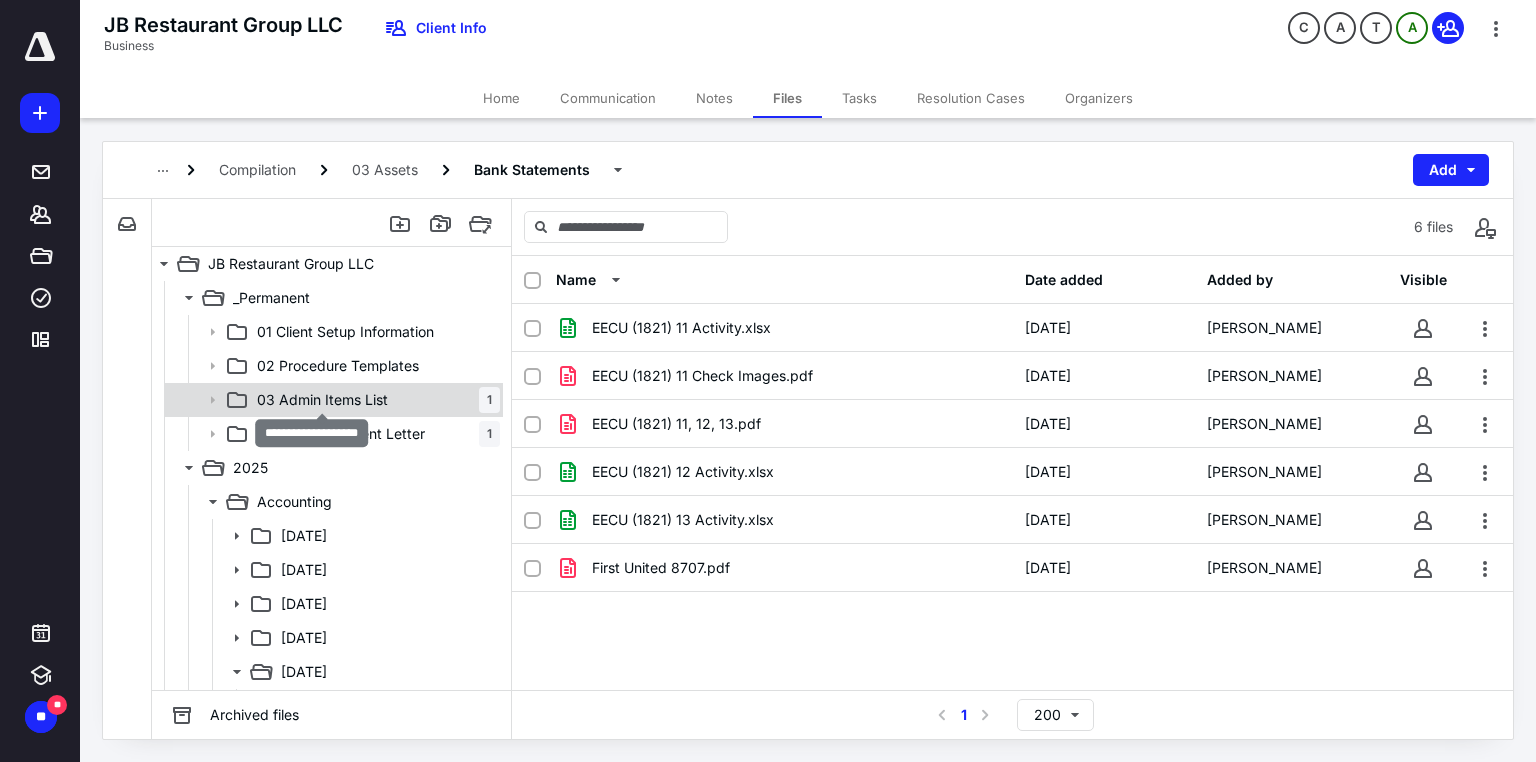 click on "03 Admin Items List" at bounding box center [322, 400] 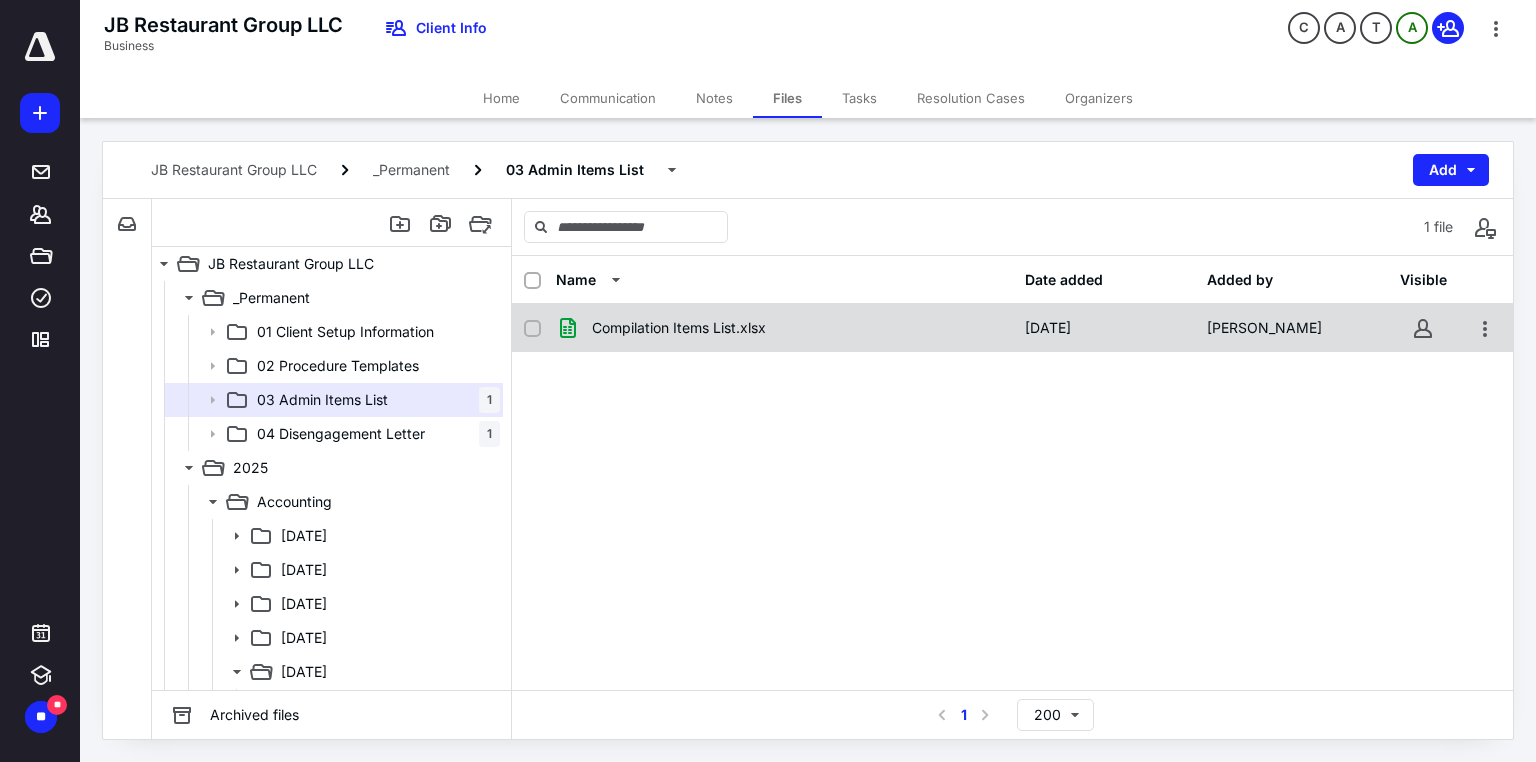 checkbox on "true" 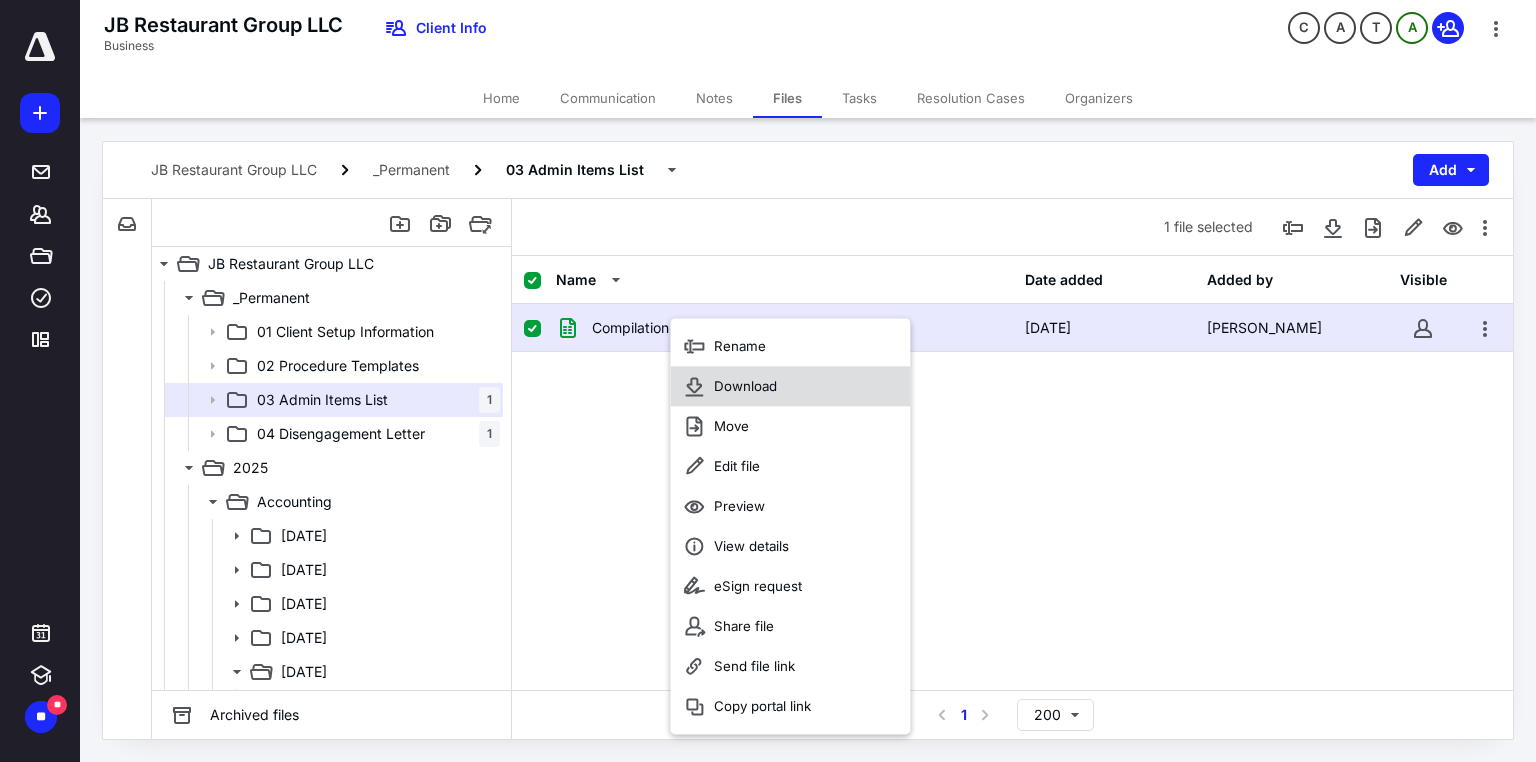 click on "Download" at bounding box center [745, 386] 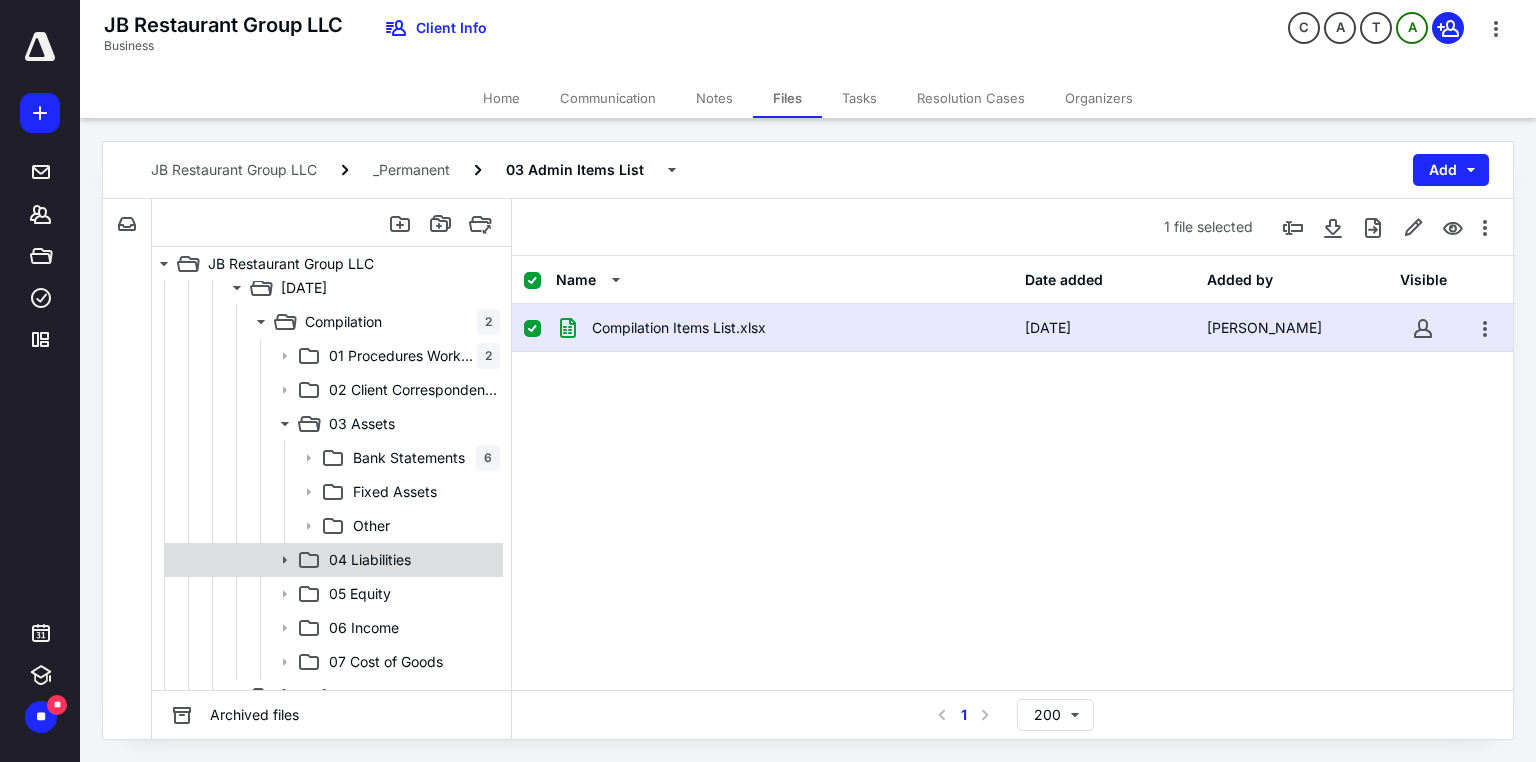 scroll, scrollTop: 400, scrollLeft: 0, axis: vertical 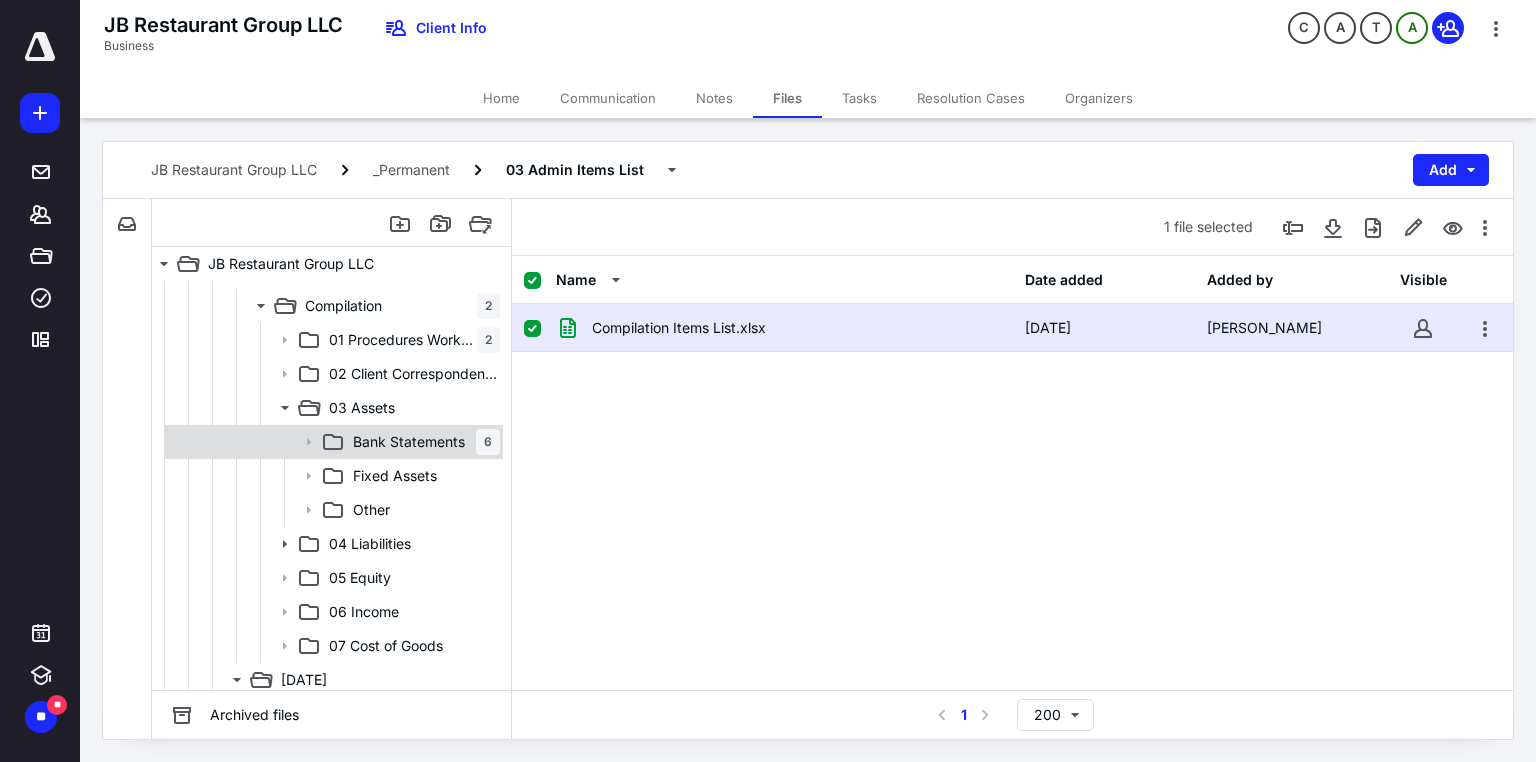 click on "Bank Statements" at bounding box center [409, 442] 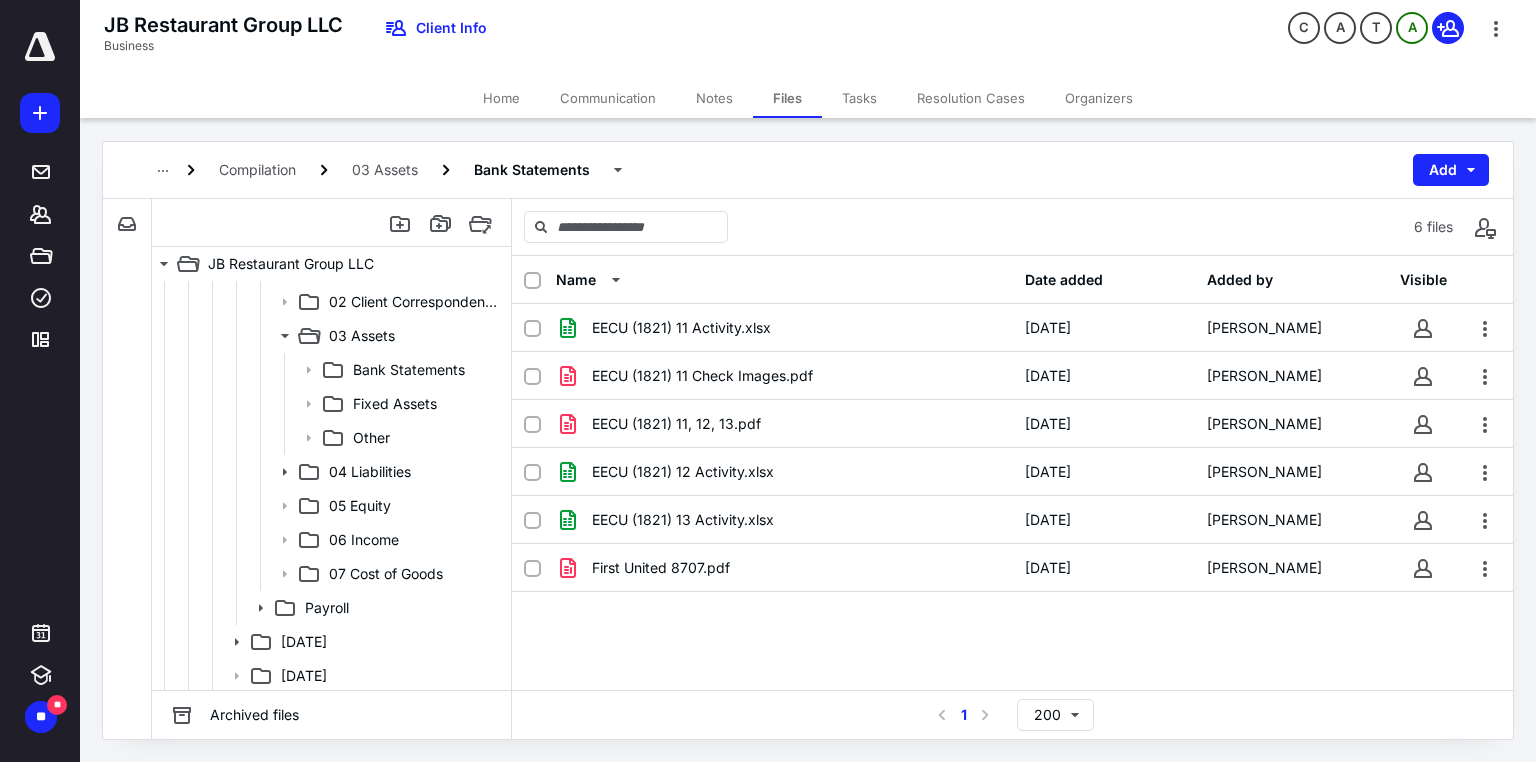 scroll, scrollTop: 800, scrollLeft: 0, axis: vertical 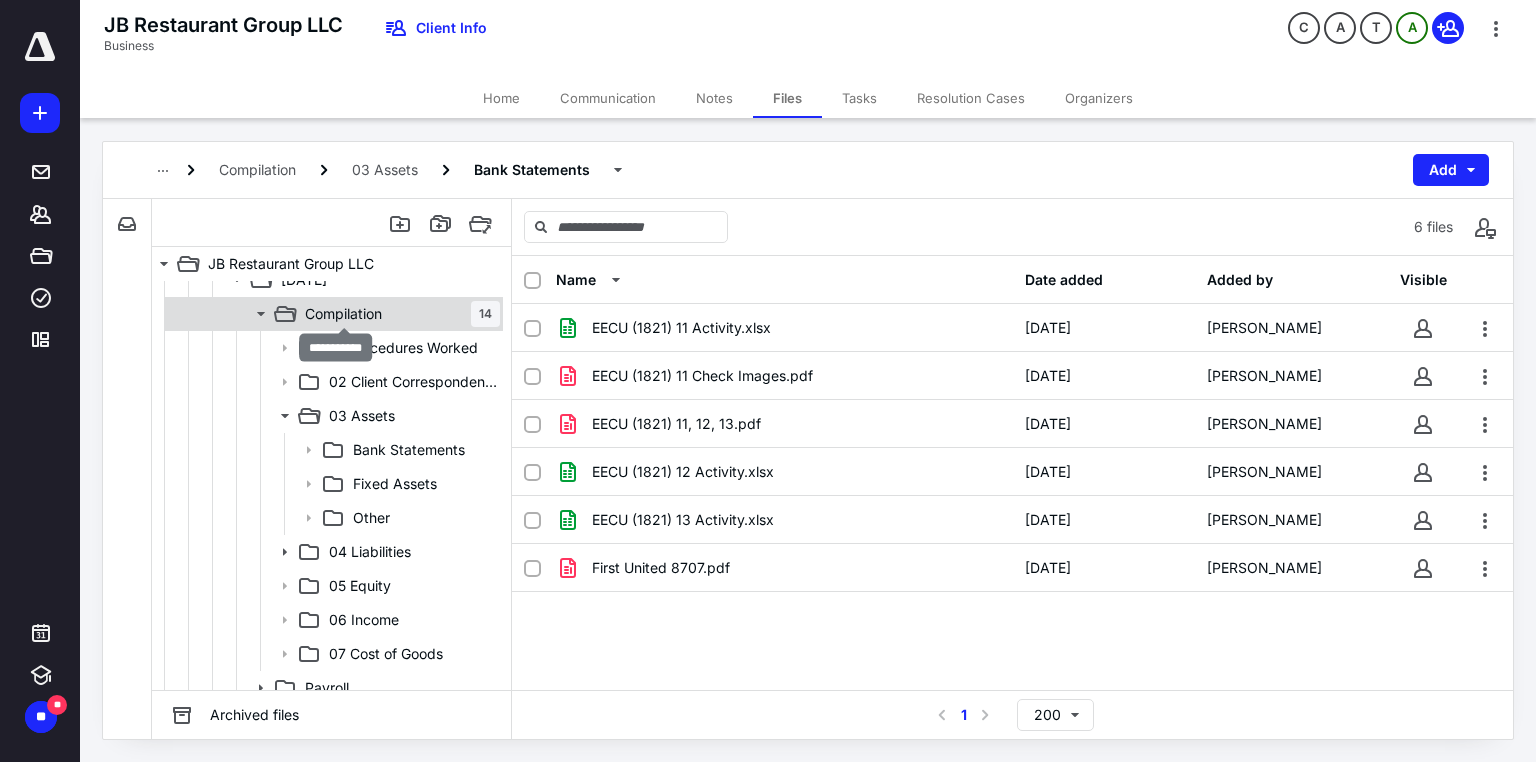 click on "Compilation" at bounding box center (343, 314) 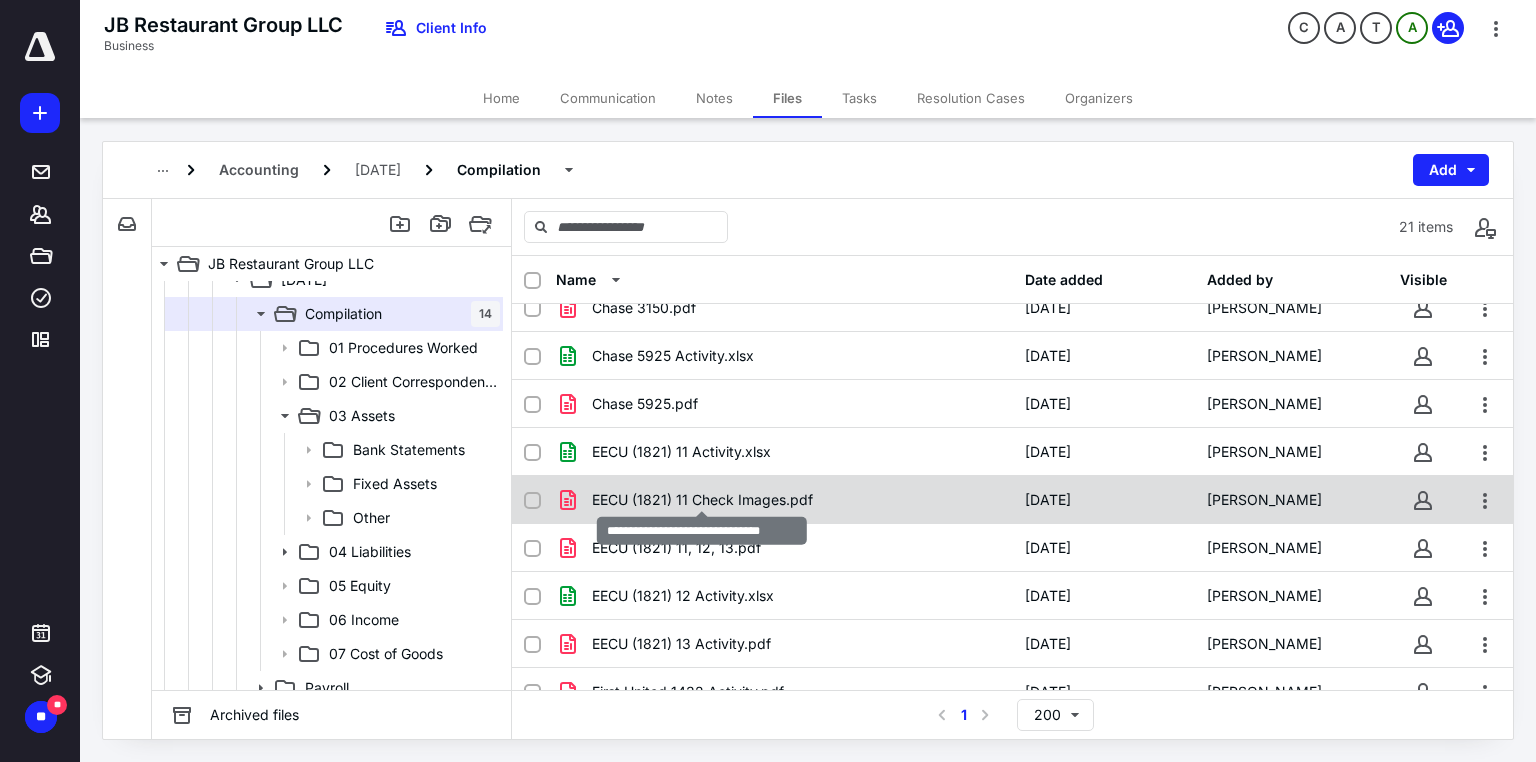 scroll, scrollTop: 480, scrollLeft: 0, axis: vertical 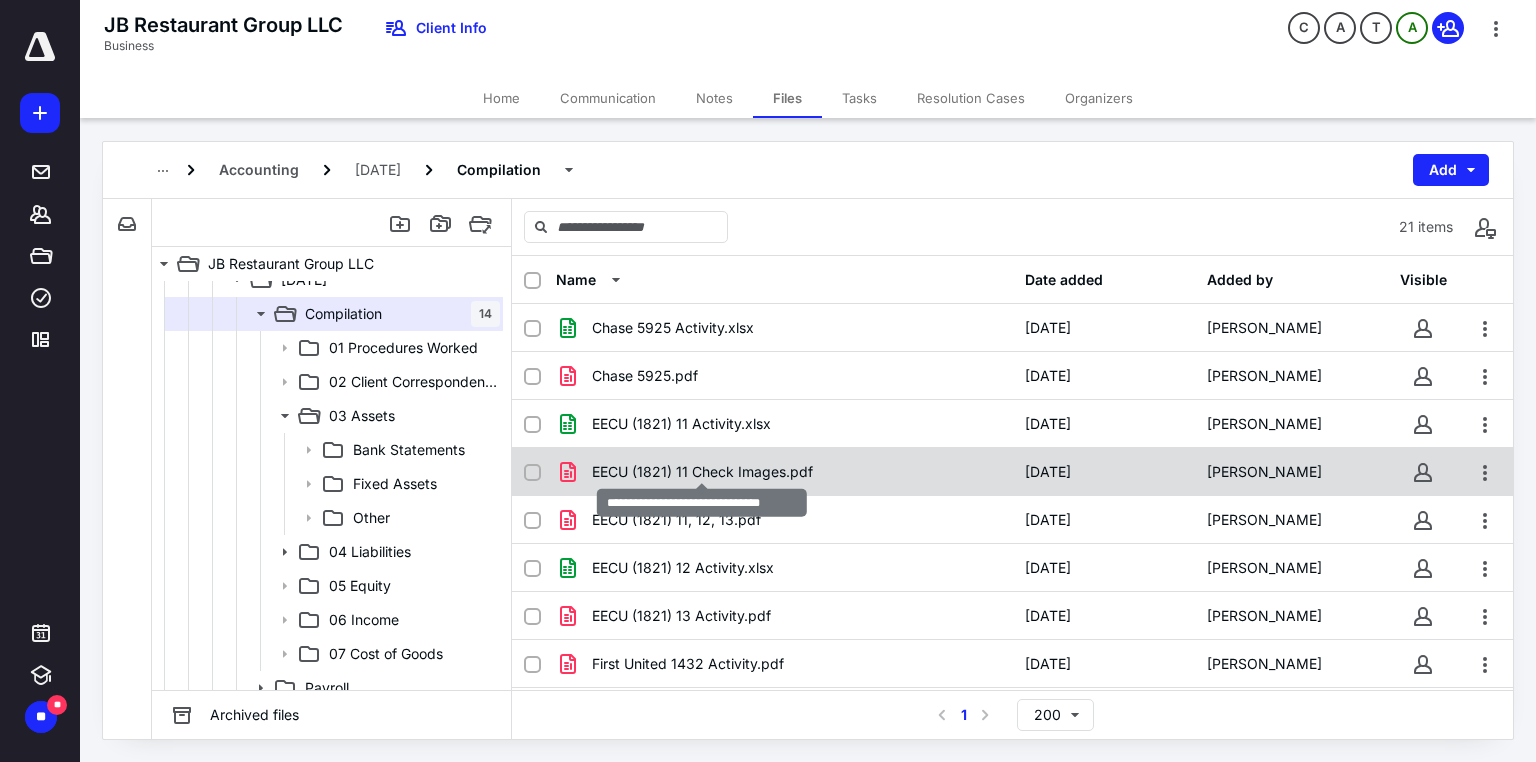 click on "EECU (1821) 11 Check Images.pdf" at bounding box center [702, 472] 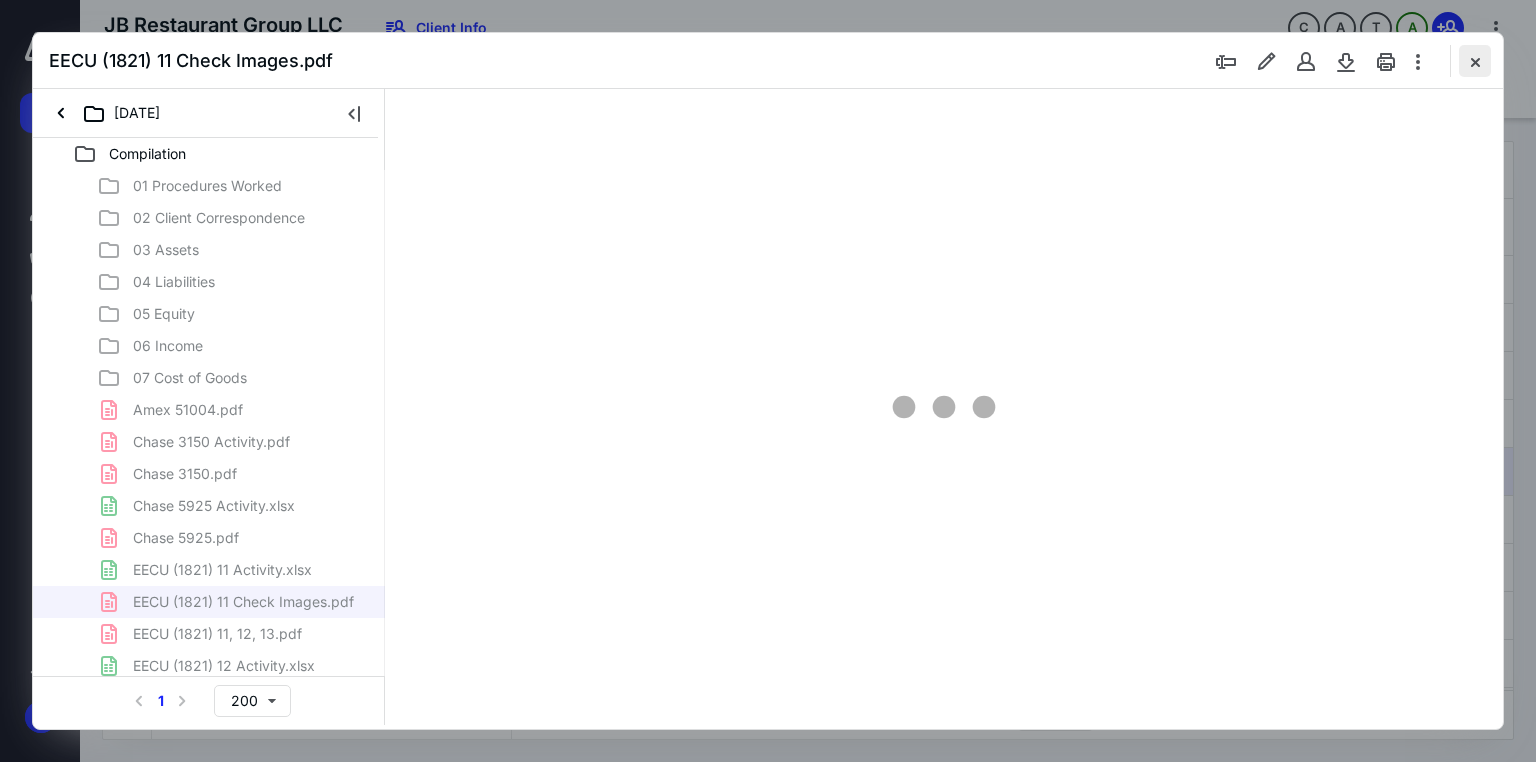 scroll, scrollTop: 0, scrollLeft: 0, axis: both 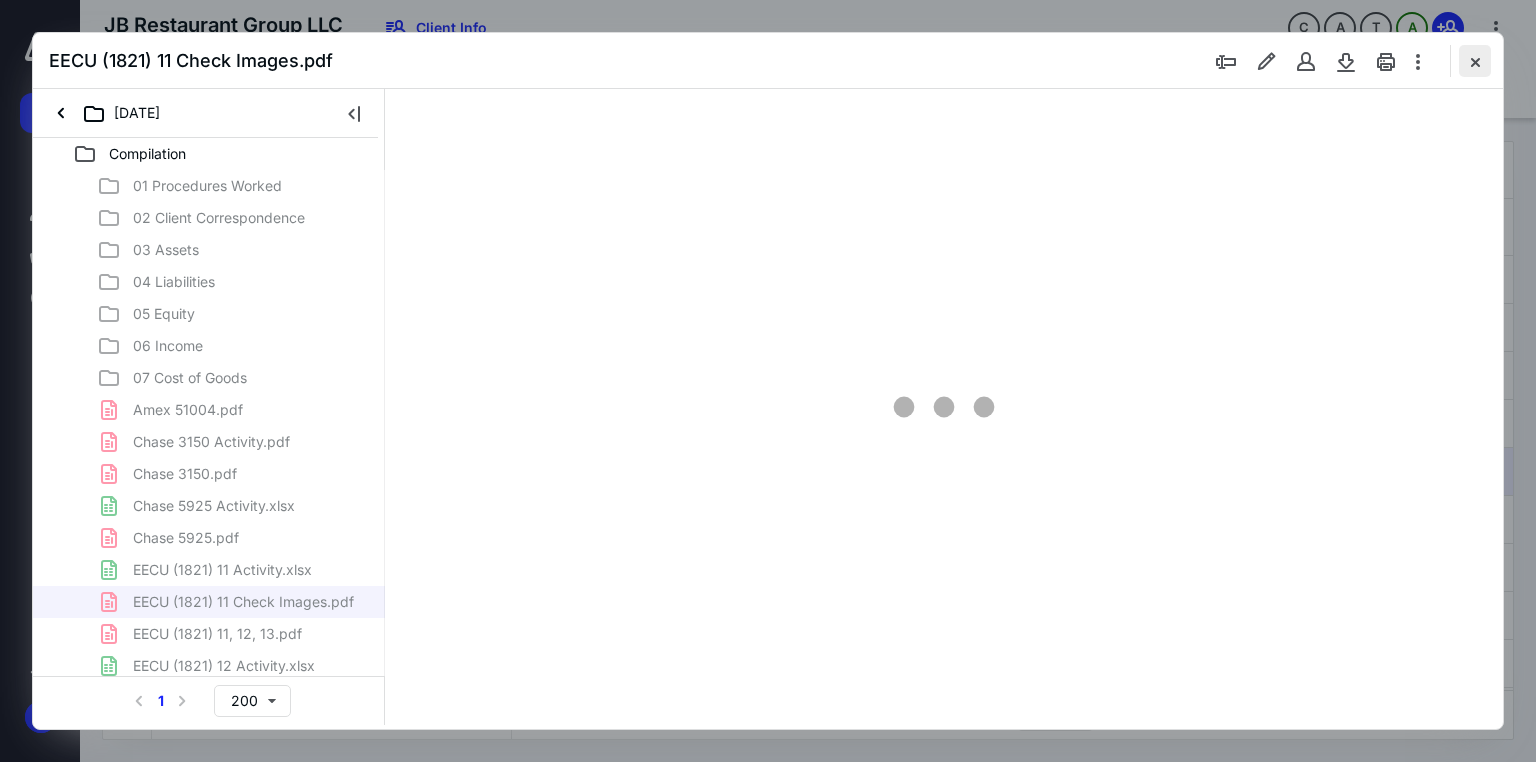 click at bounding box center [1475, 61] 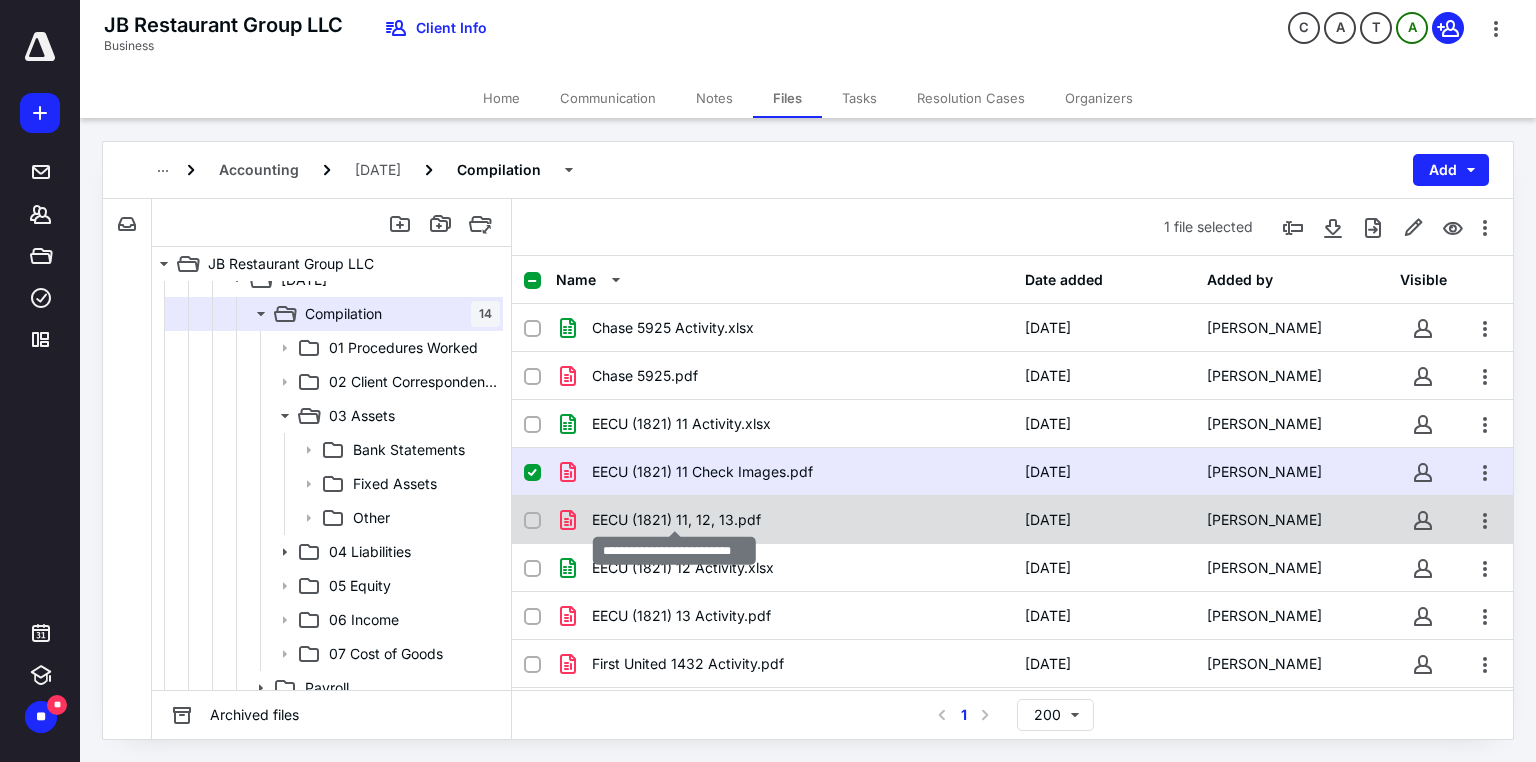 click on "EECU (1821) 11, 12, 13.pdf" at bounding box center (676, 520) 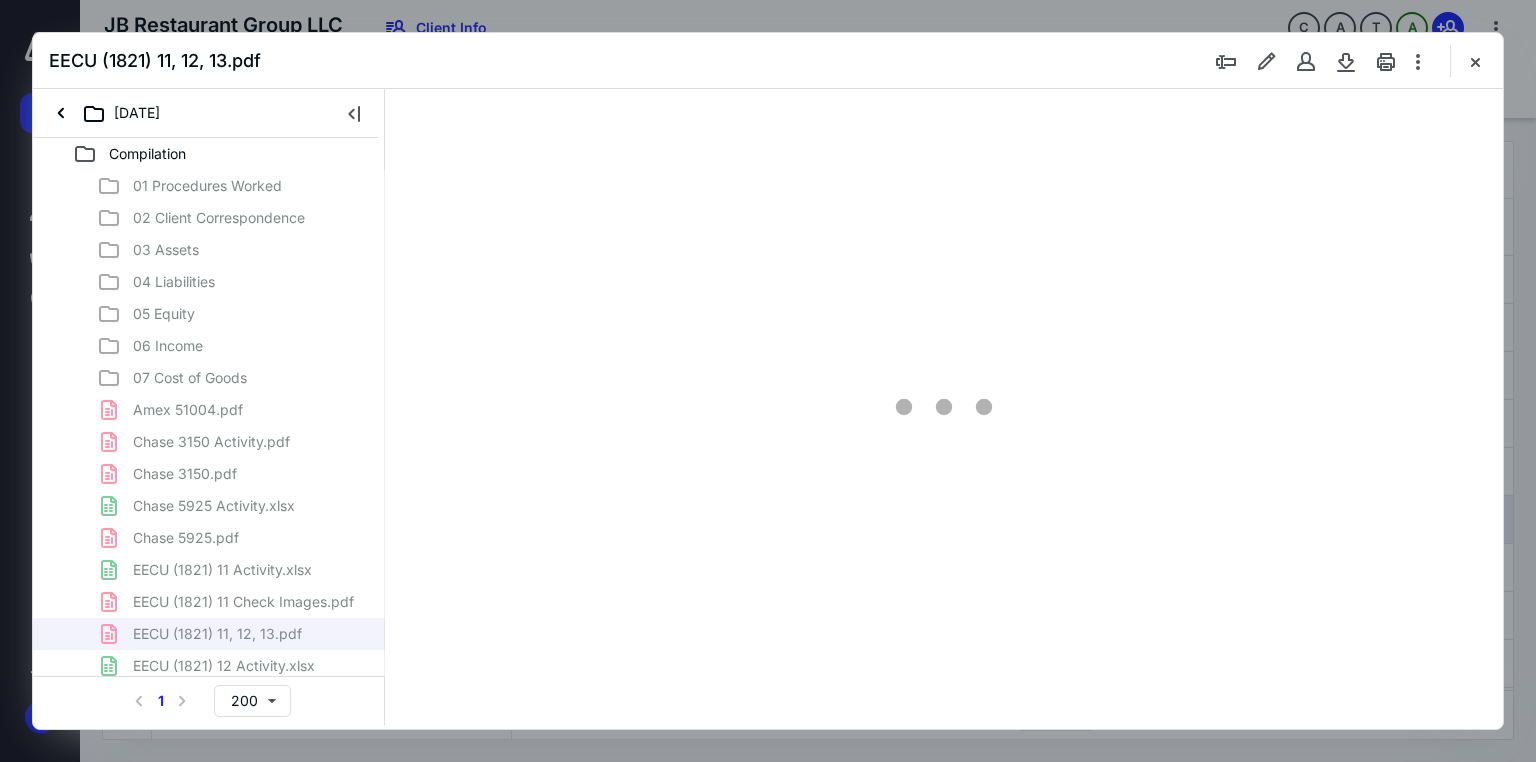 scroll, scrollTop: 0, scrollLeft: 0, axis: both 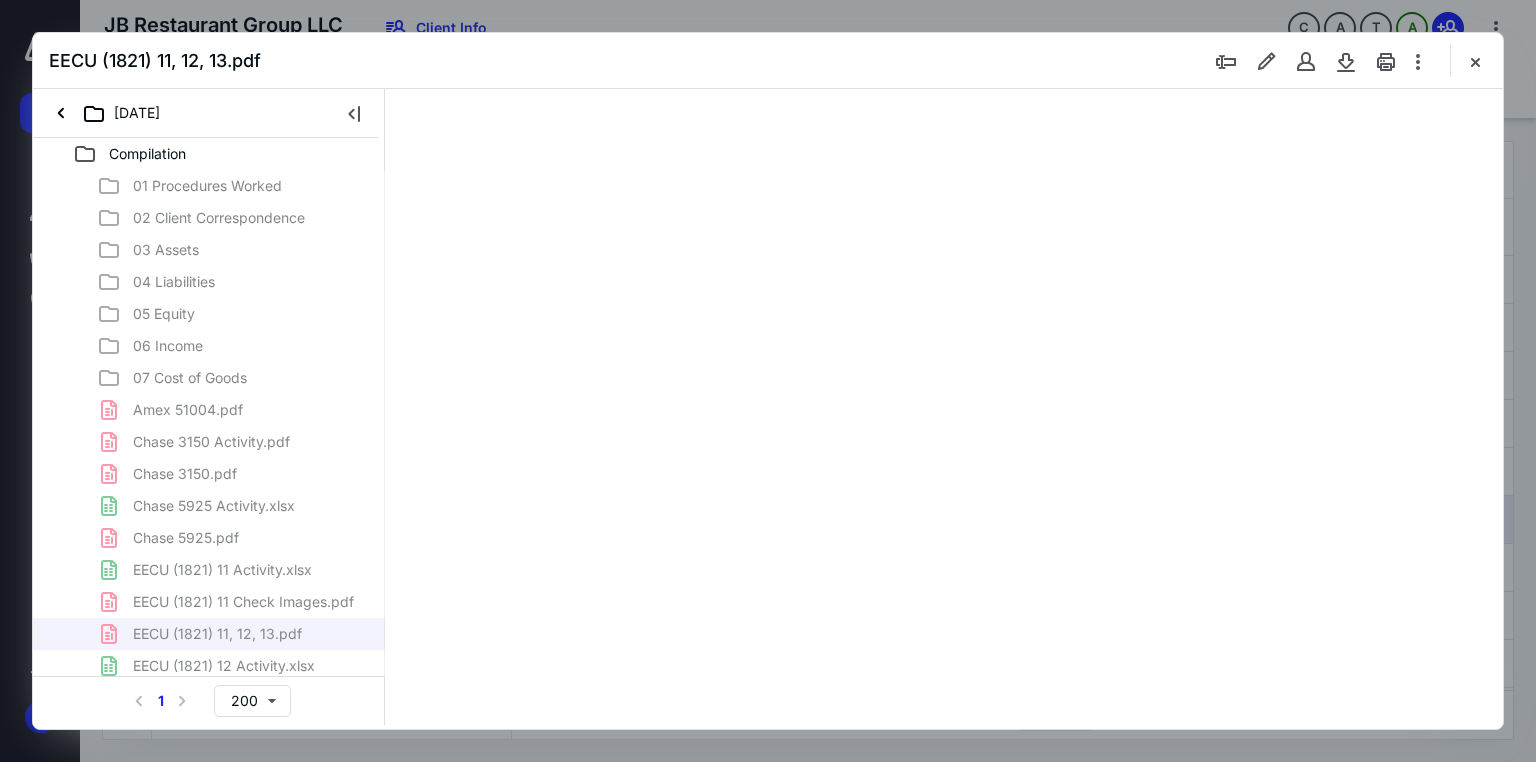 type on "71" 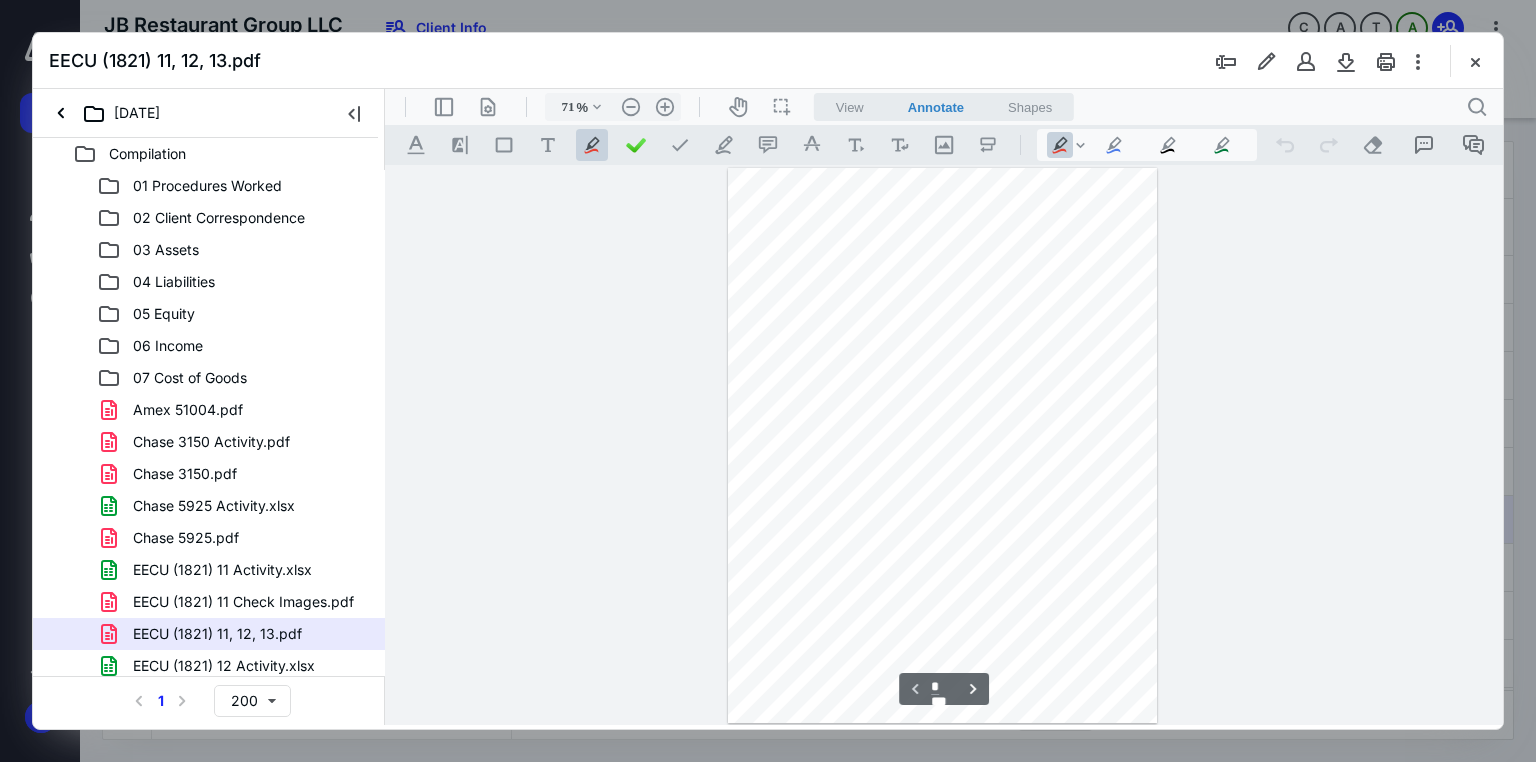 scroll, scrollTop: 79, scrollLeft: 0, axis: vertical 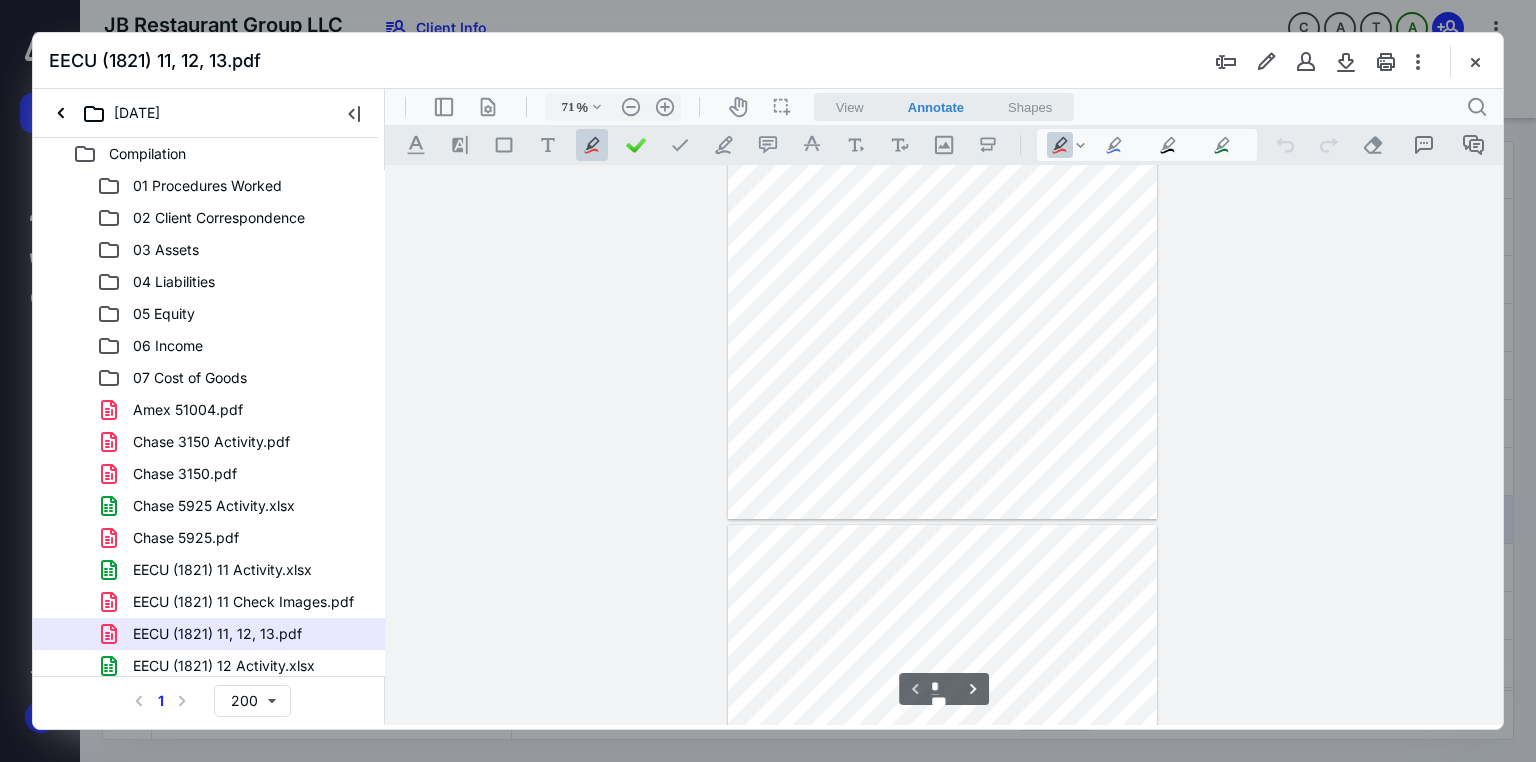 type on "*" 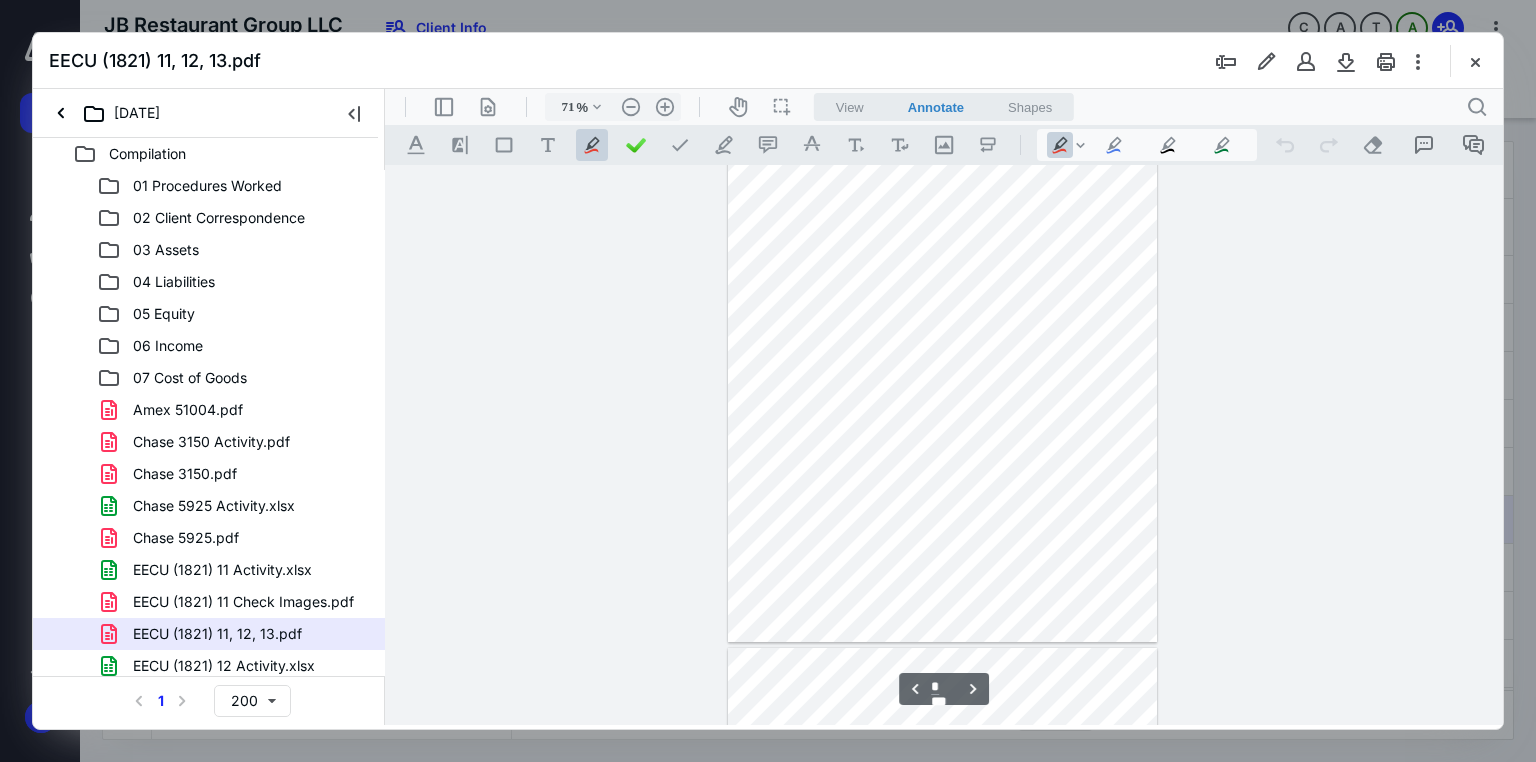 scroll, scrollTop: 719, scrollLeft: 0, axis: vertical 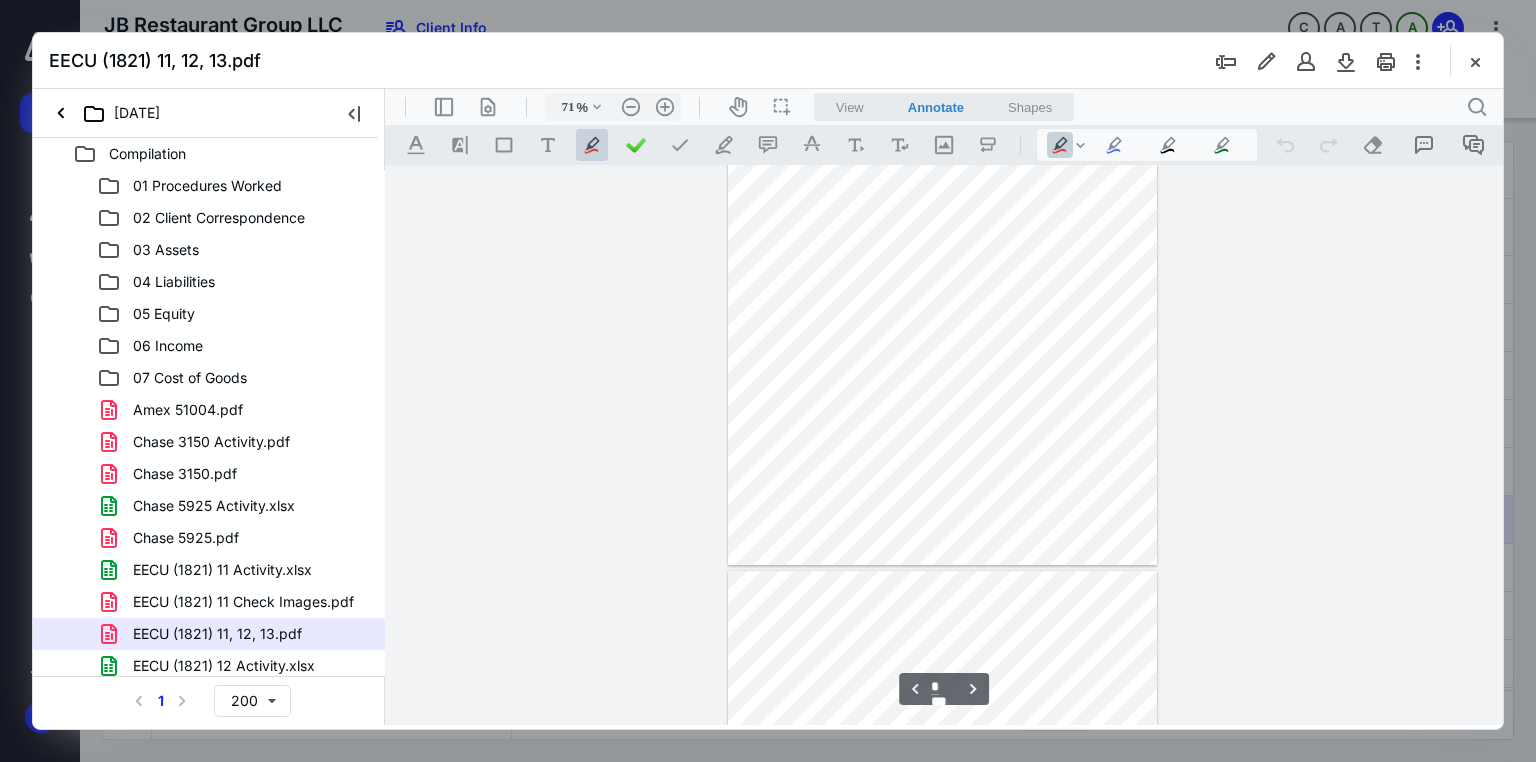 click at bounding box center [1475, 61] 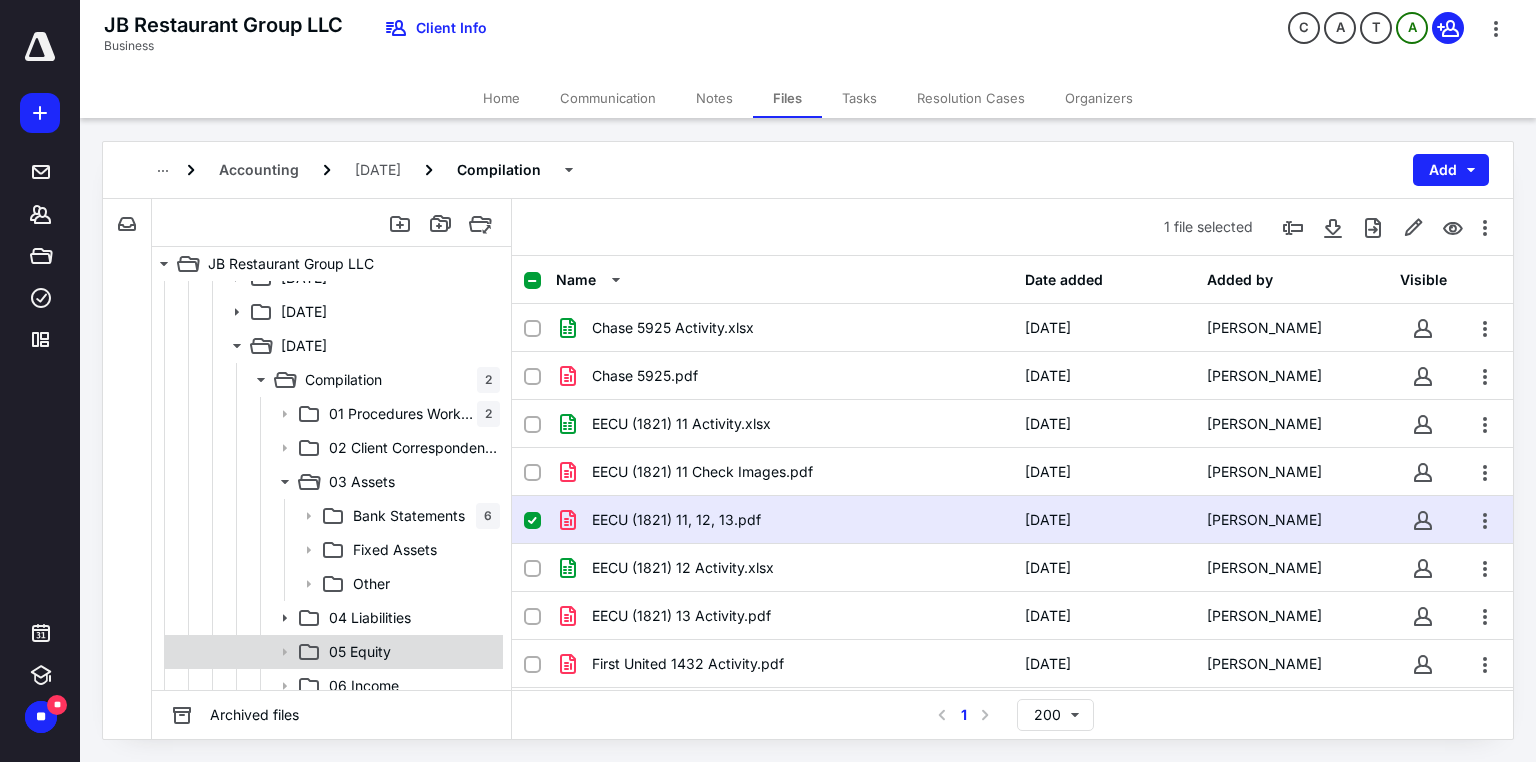 scroll, scrollTop: 320, scrollLeft: 0, axis: vertical 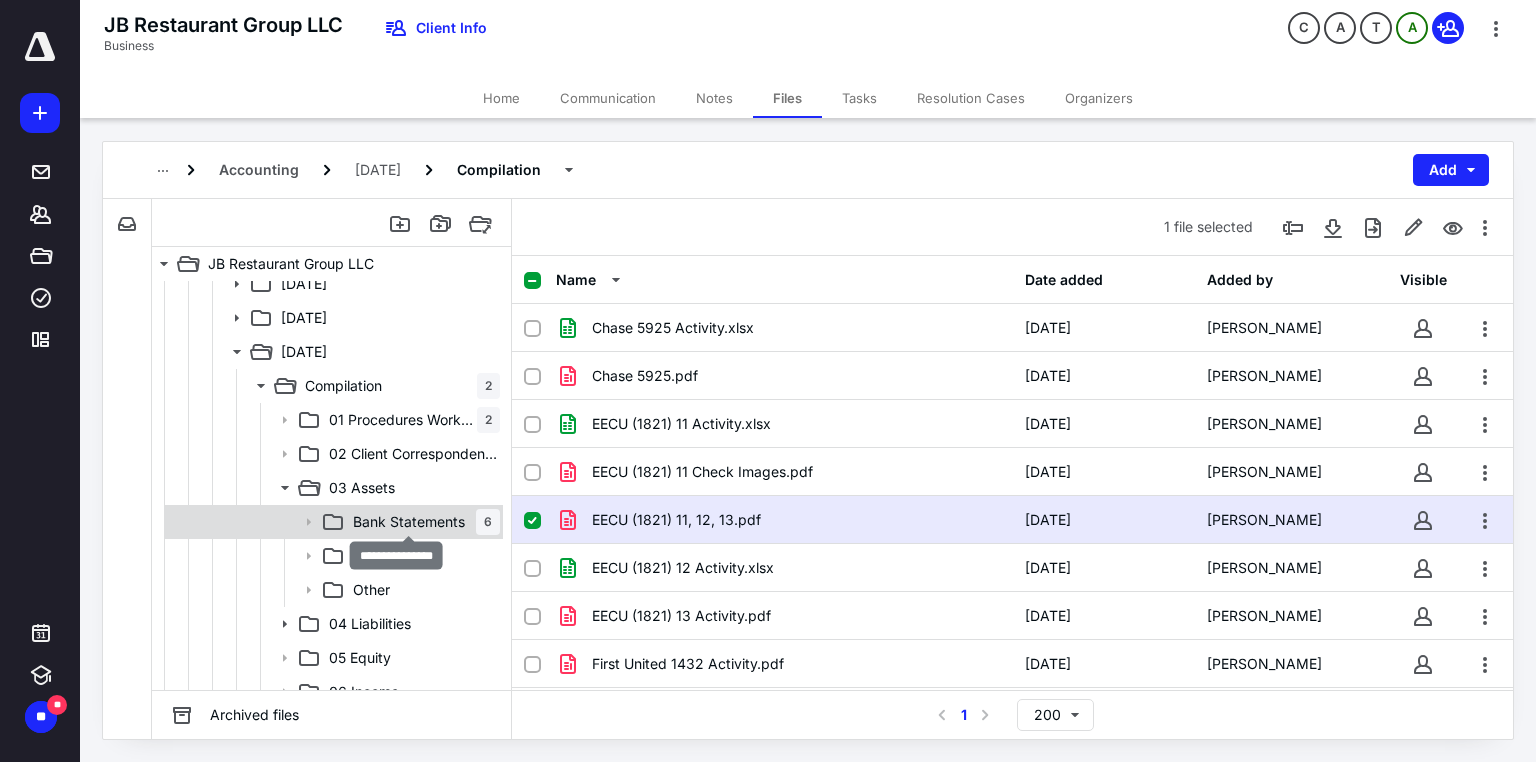 click on "Bank Statements" at bounding box center [409, 522] 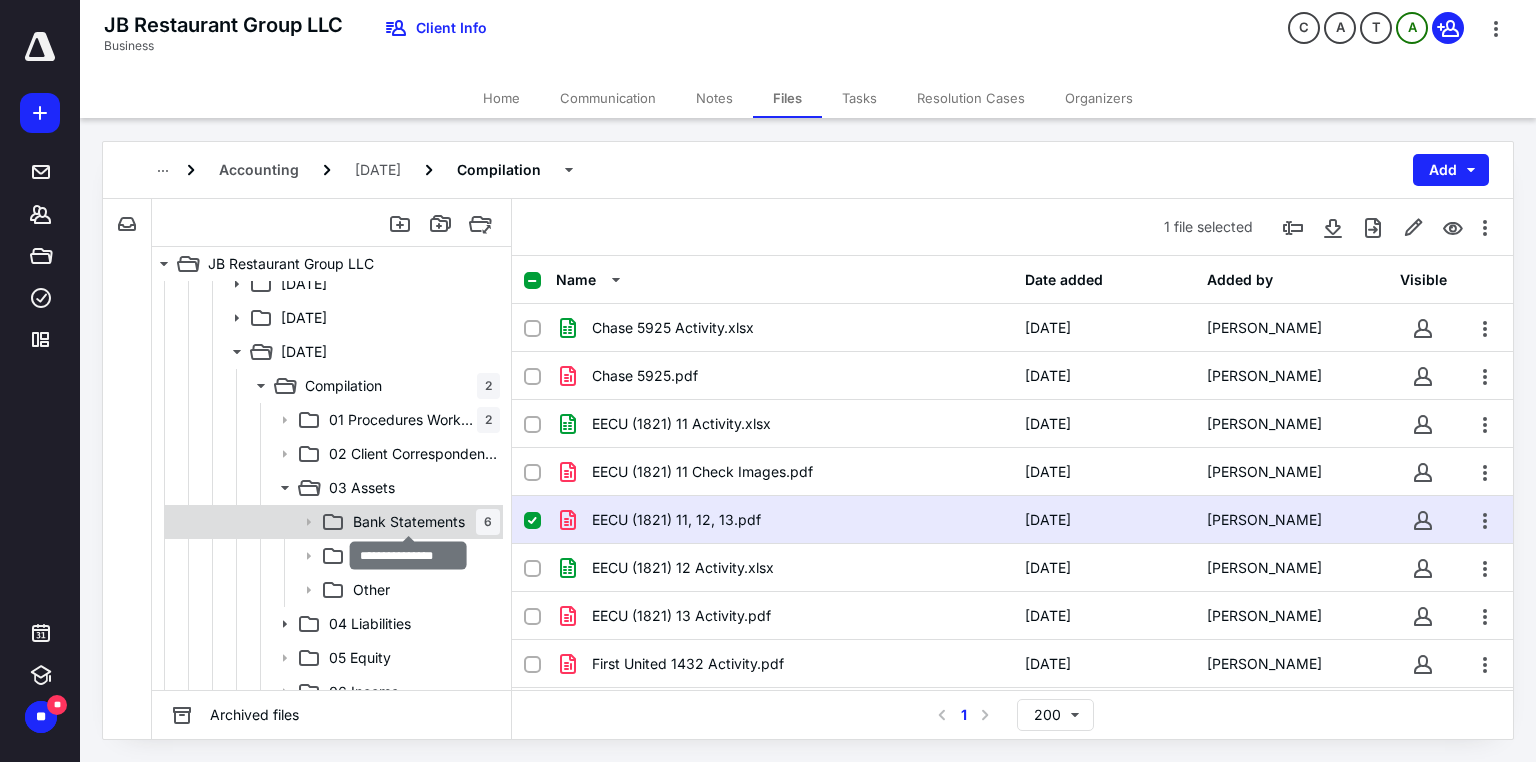 scroll, scrollTop: 0, scrollLeft: 0, axis: both 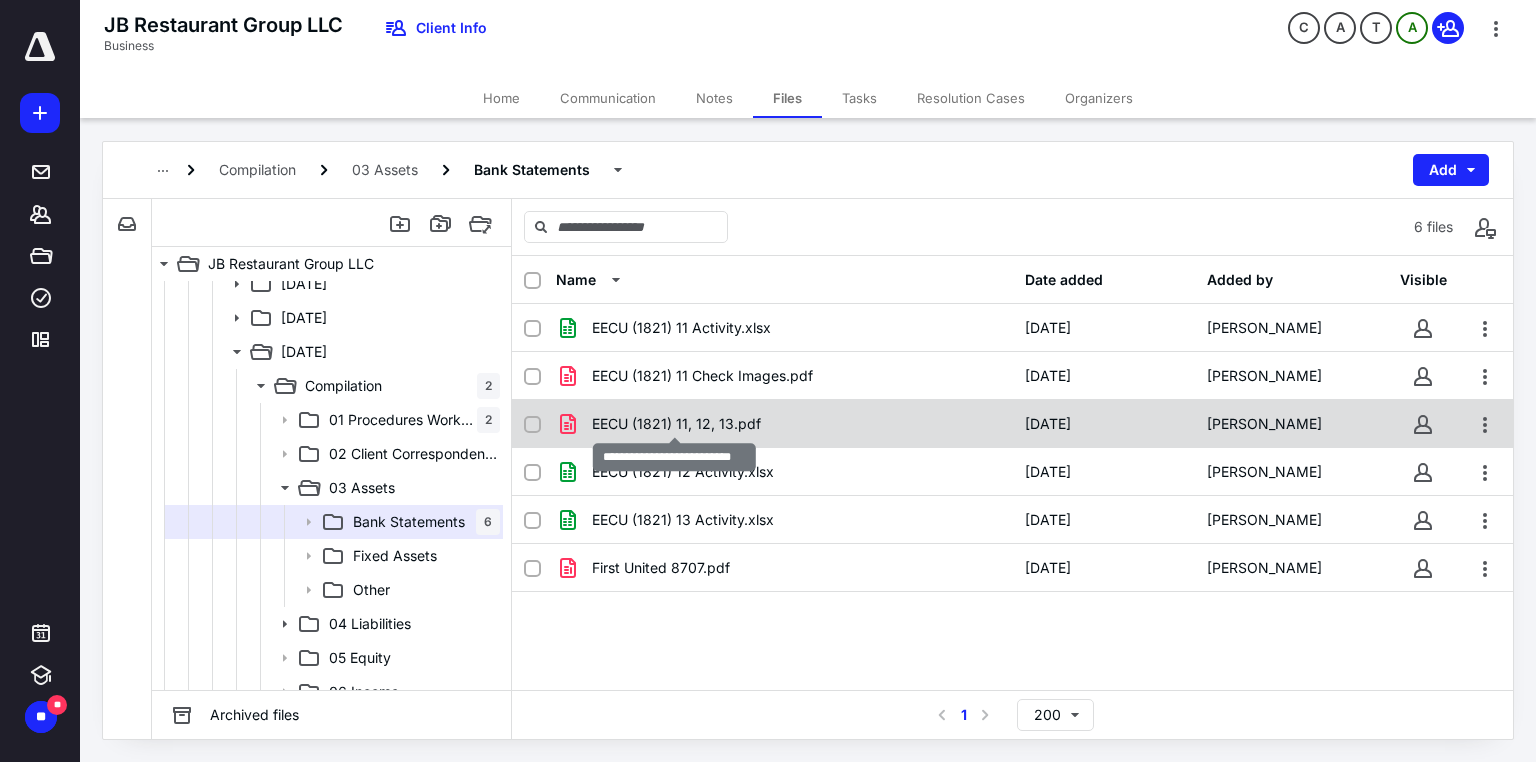 click on "EECU (1821) 11, 12, 13.pdf" at bounding box center (676, 424) 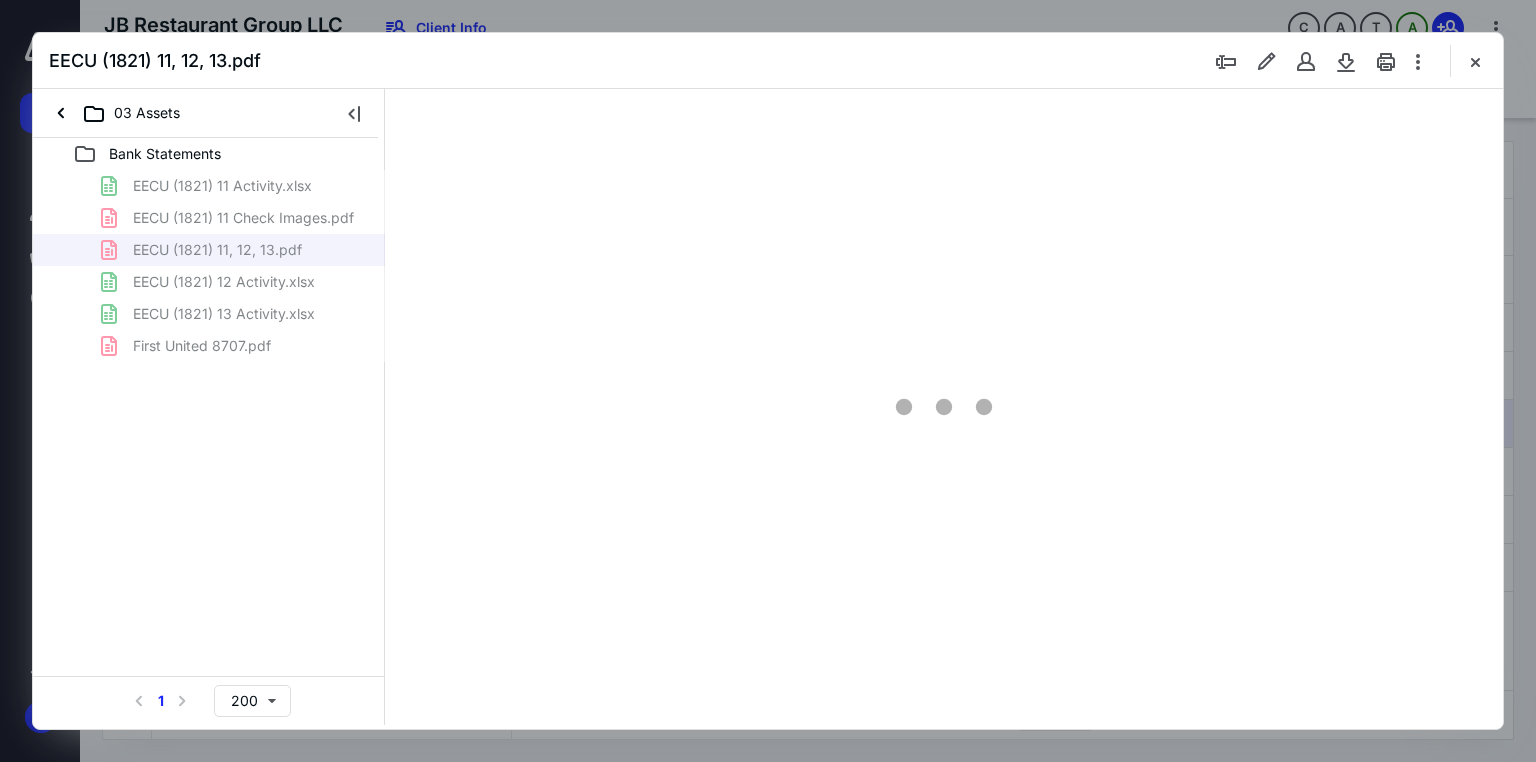 scroll, scrollTop: 0, scrollLeft: 0, axis: both 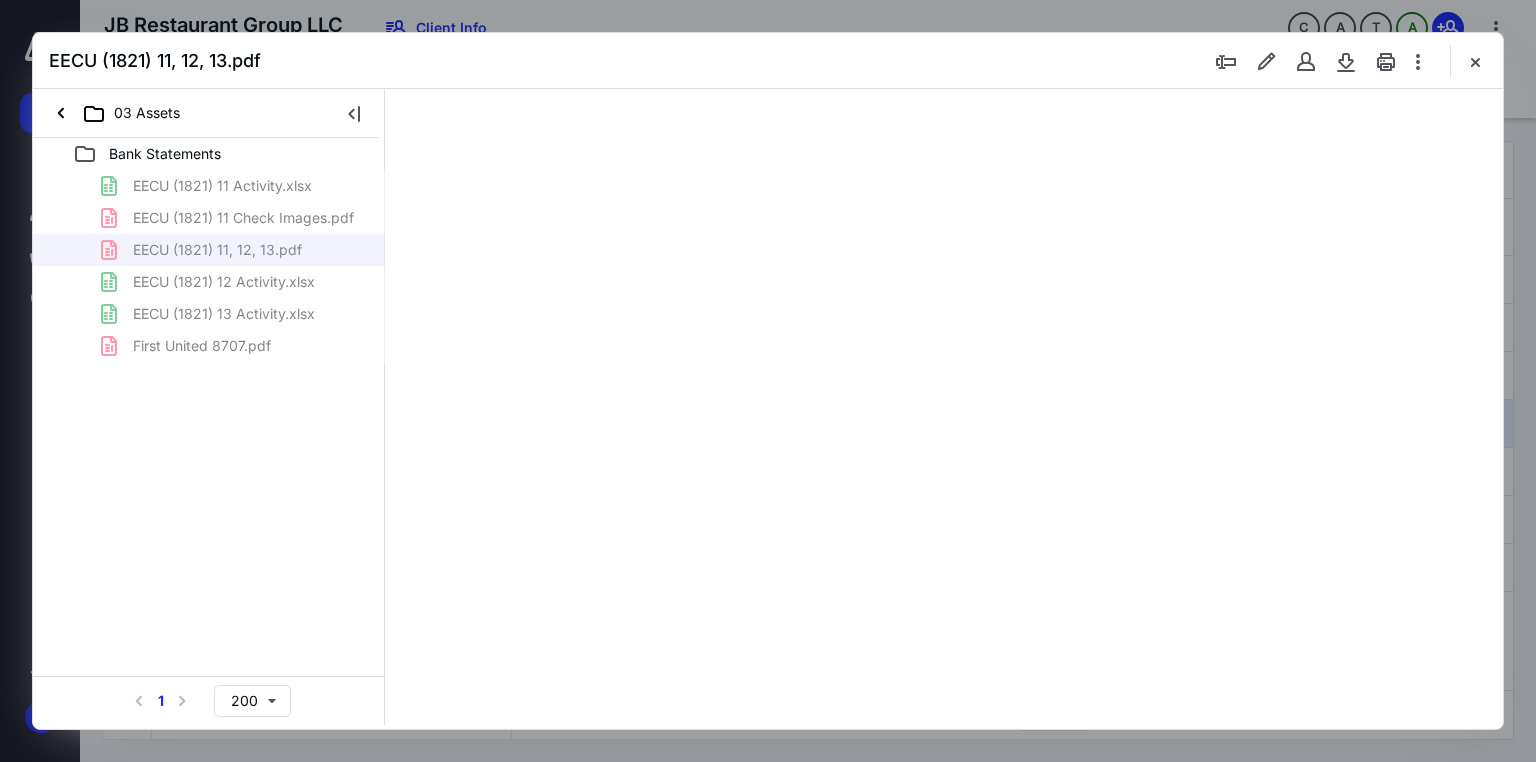 type on "71" 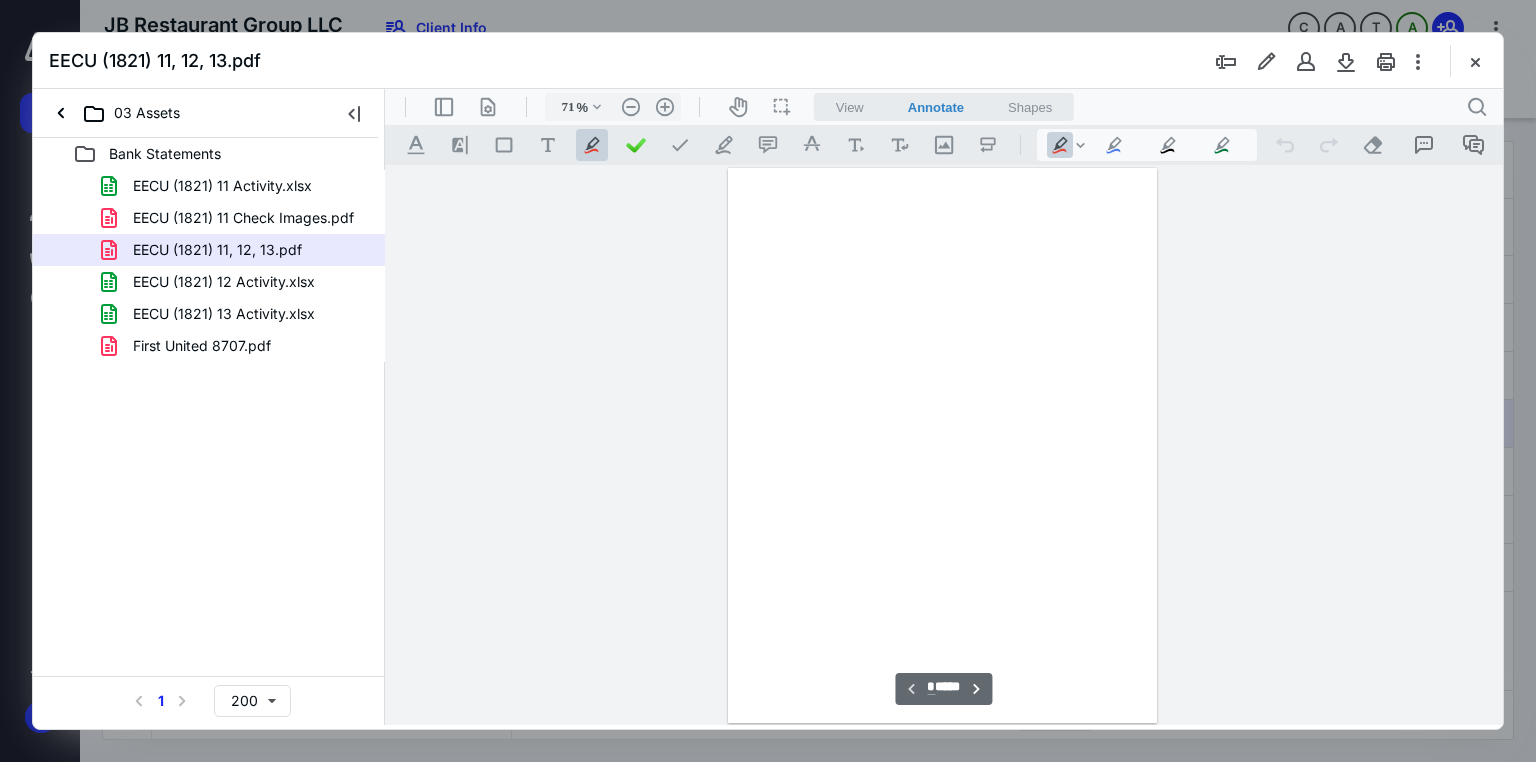 scroll, scrollTop: 79, scrollLeft: 0, axis: vertical 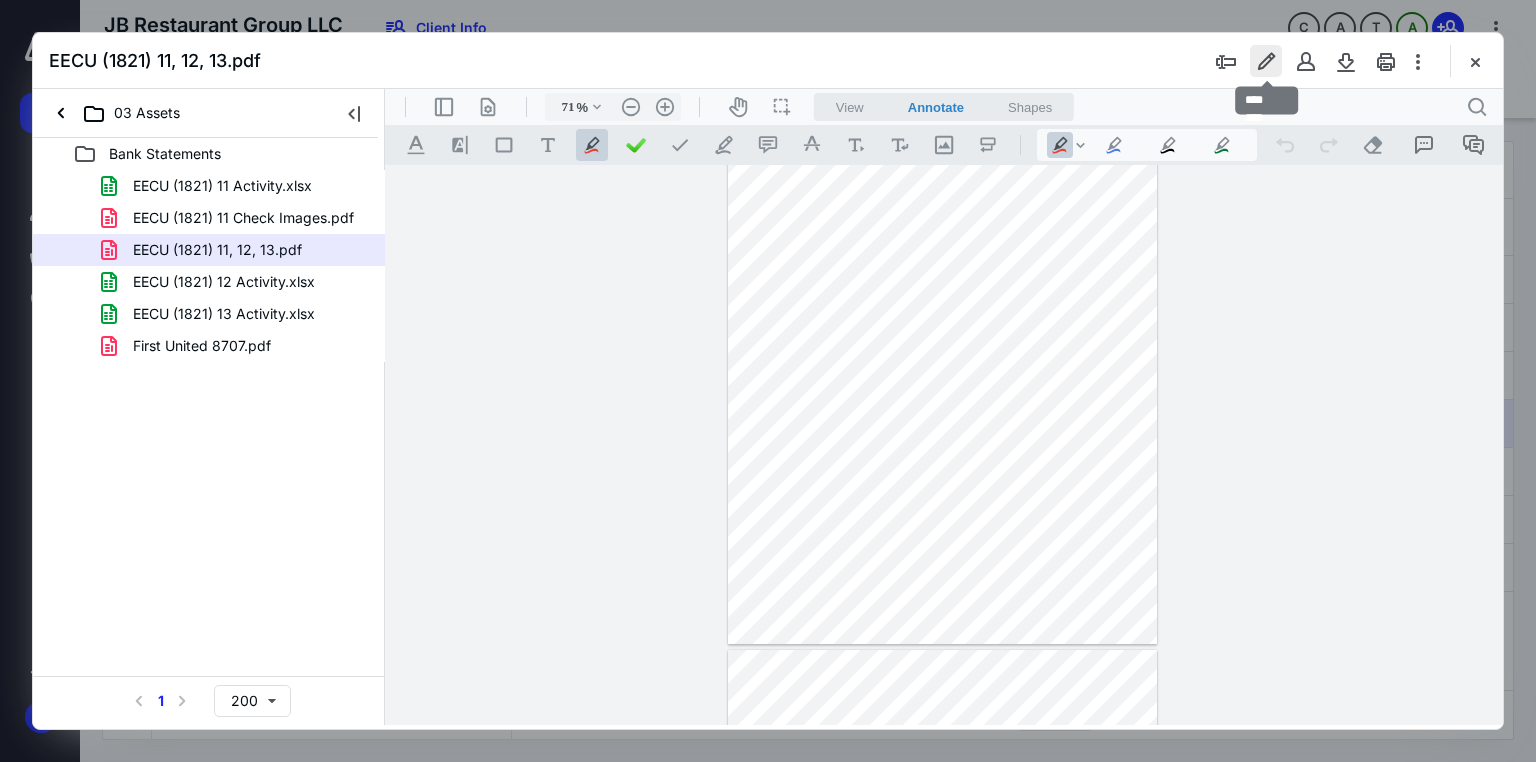 click at bounding box center (1266, 61) 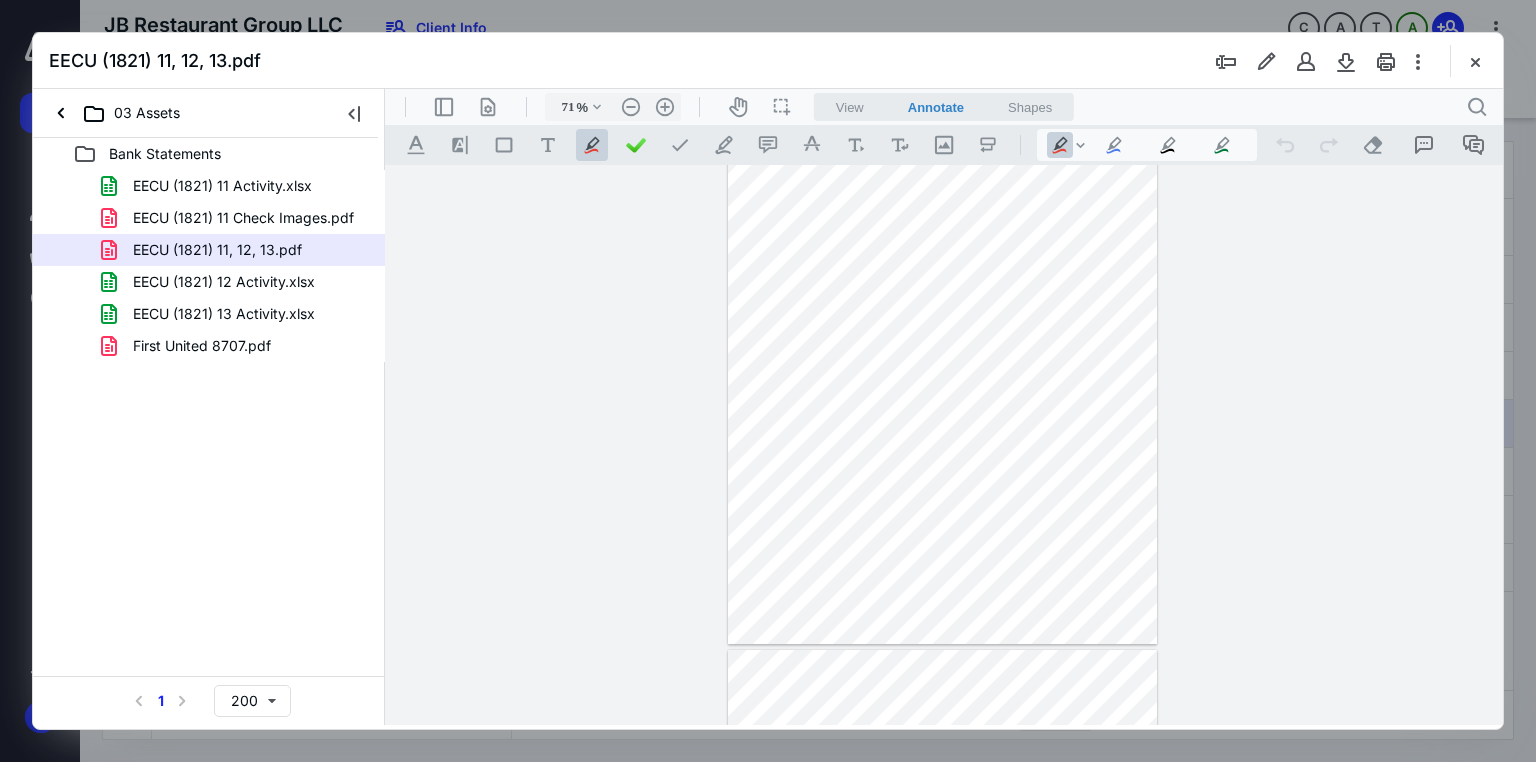 click at bounding box center [944, 445] 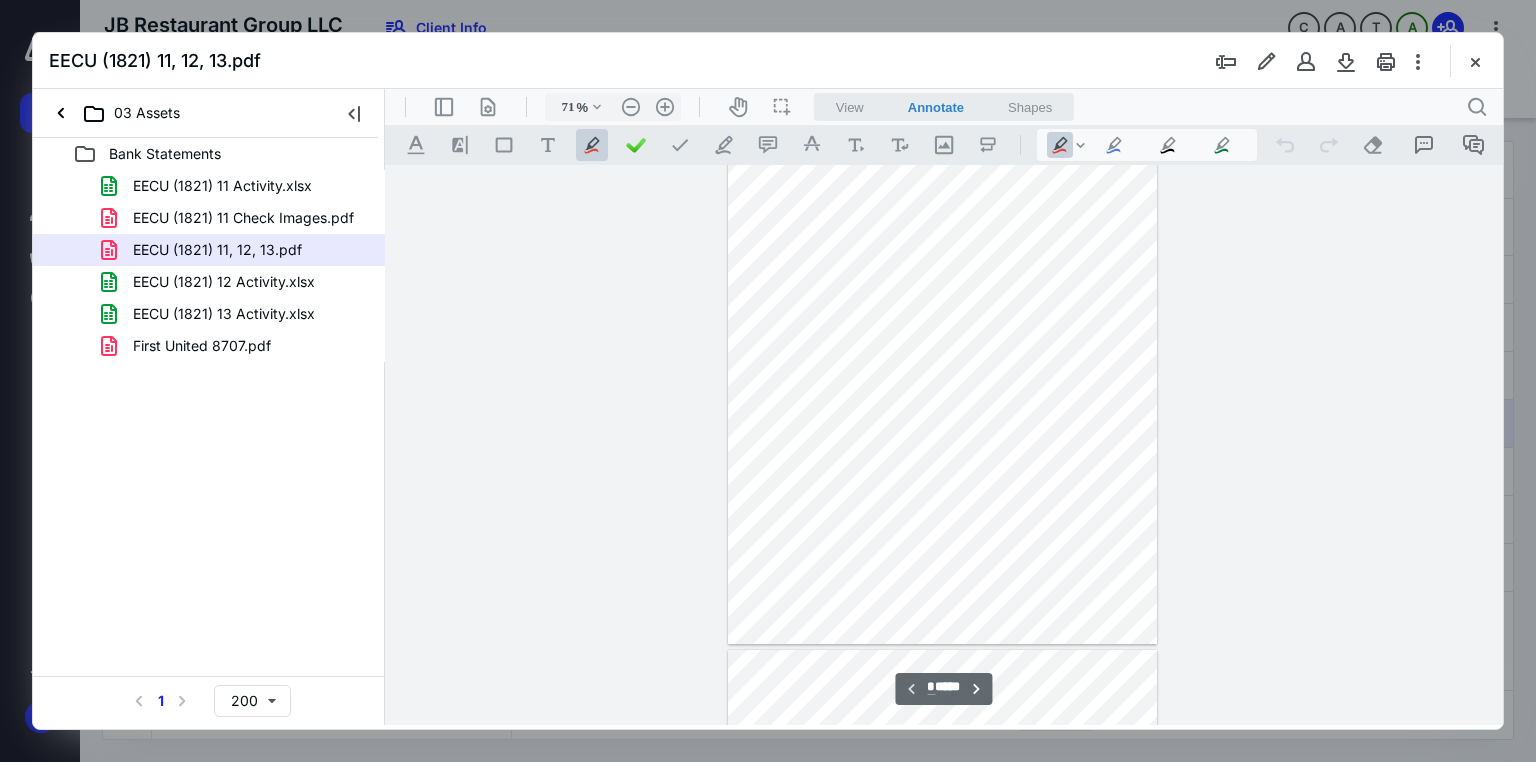 scroll, scrollTop: 0, scrollLeft: 0, axis: both 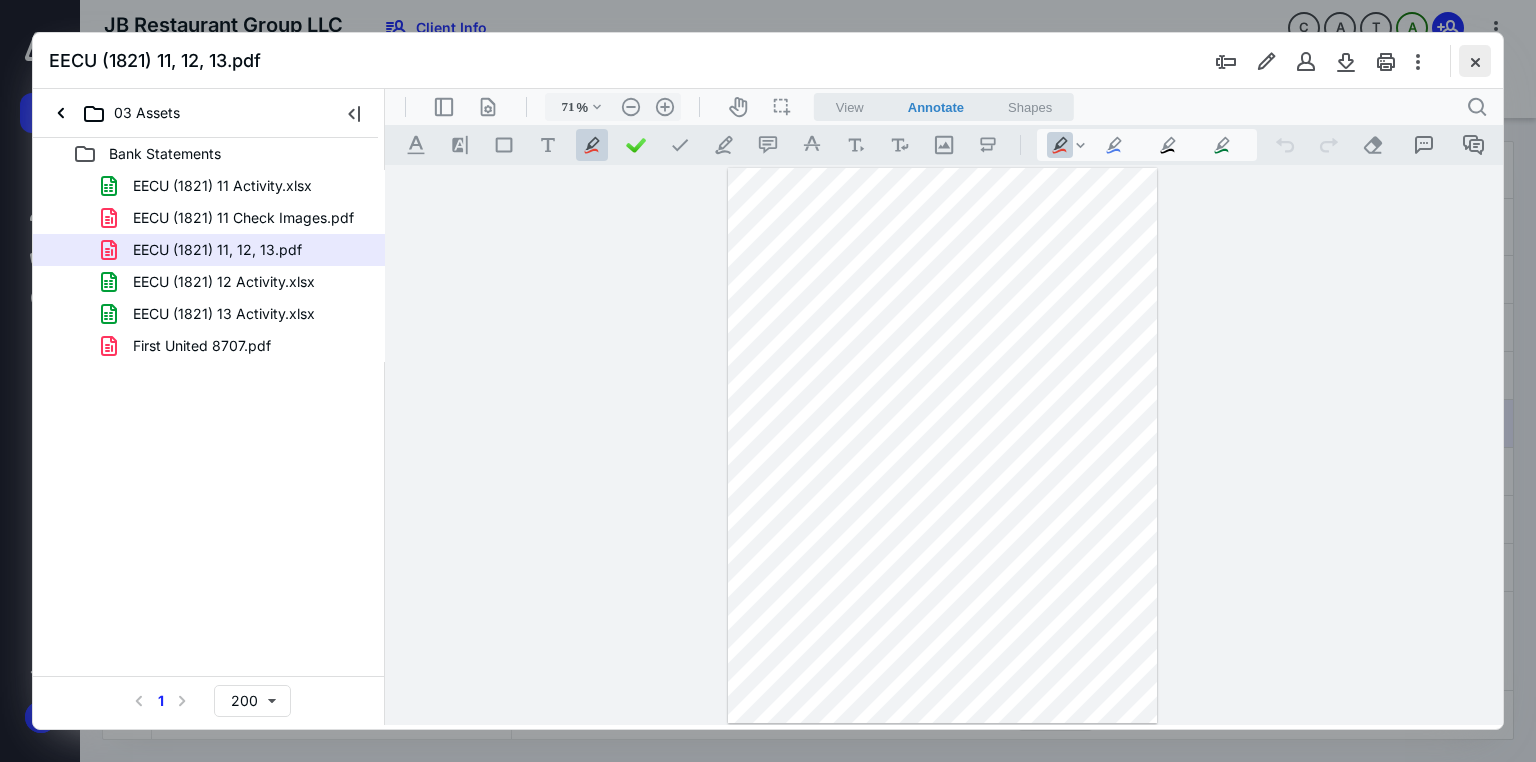 click at bounding box center (1475, 61) 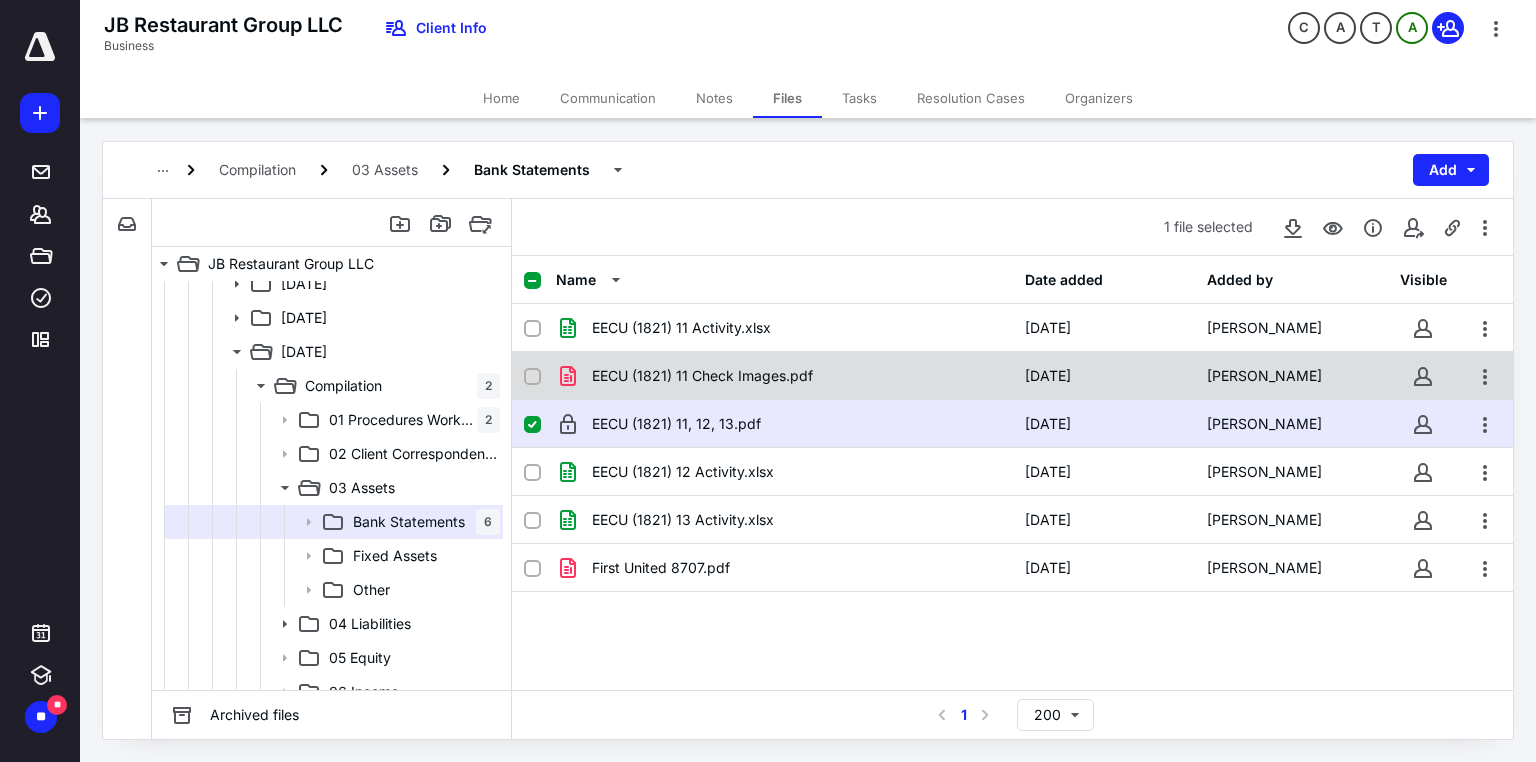 click on "EECU (1821) 11 Check Images.pdf" at bounding box center (702, 376) 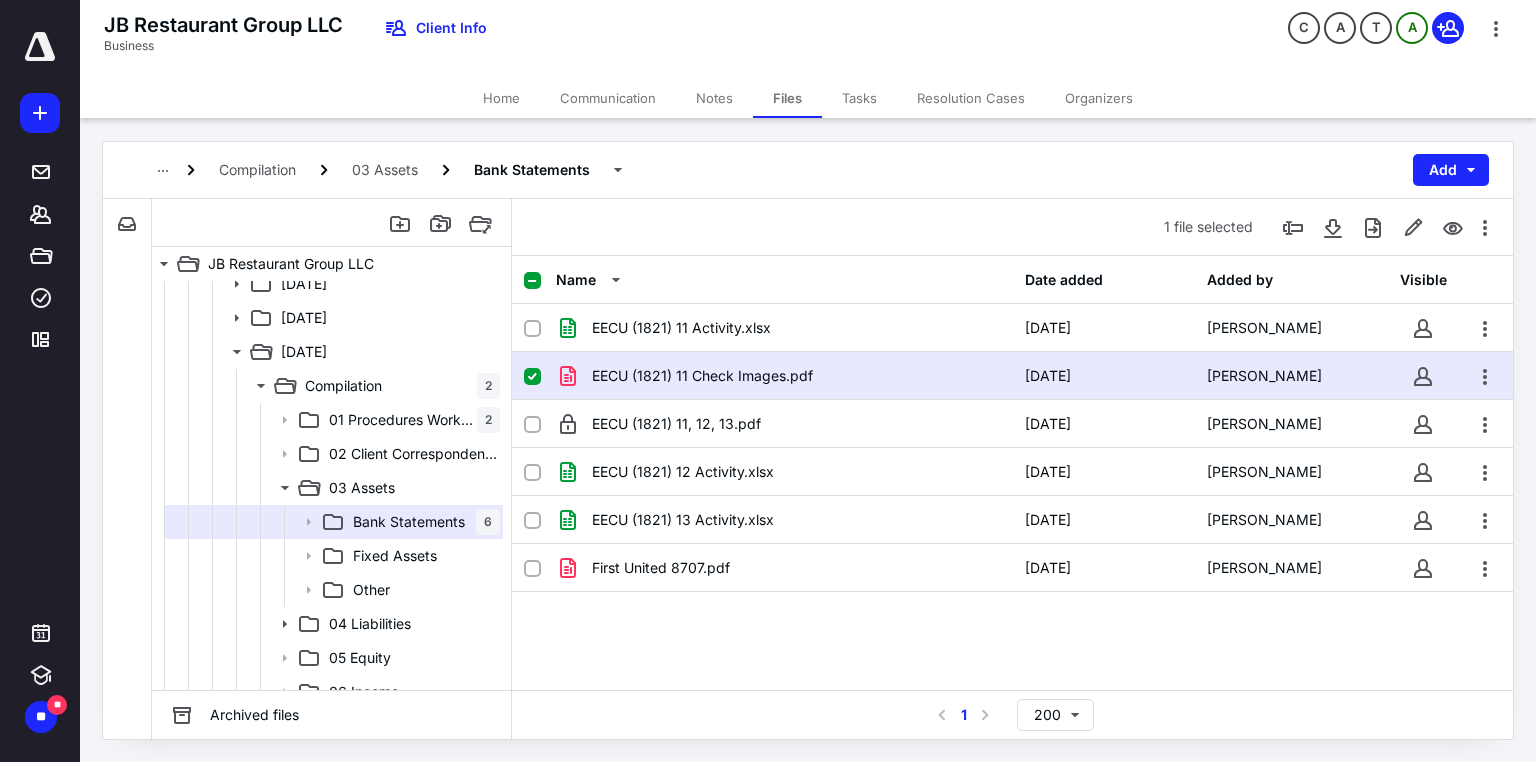 click at bounding box center (532, 377) 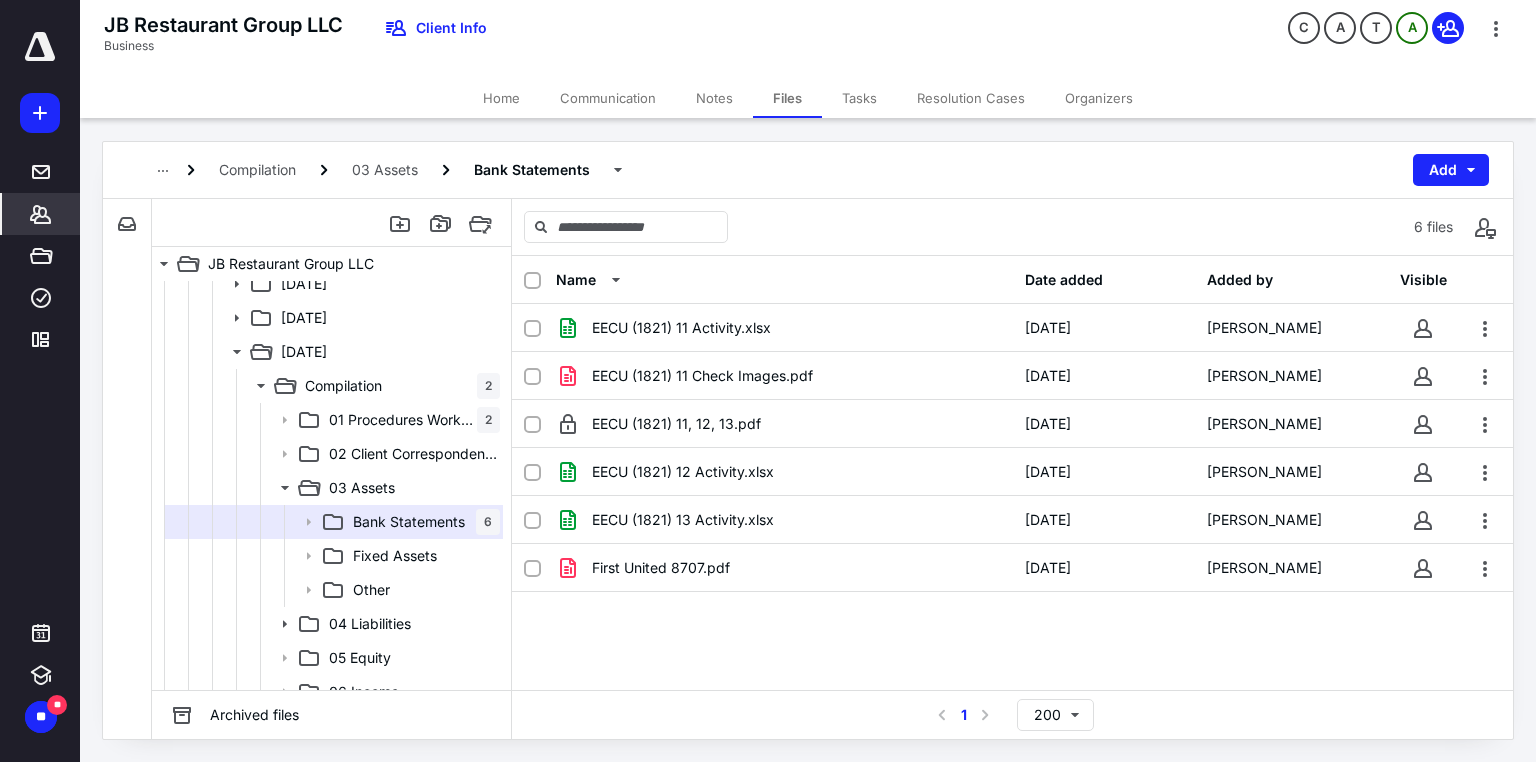 click 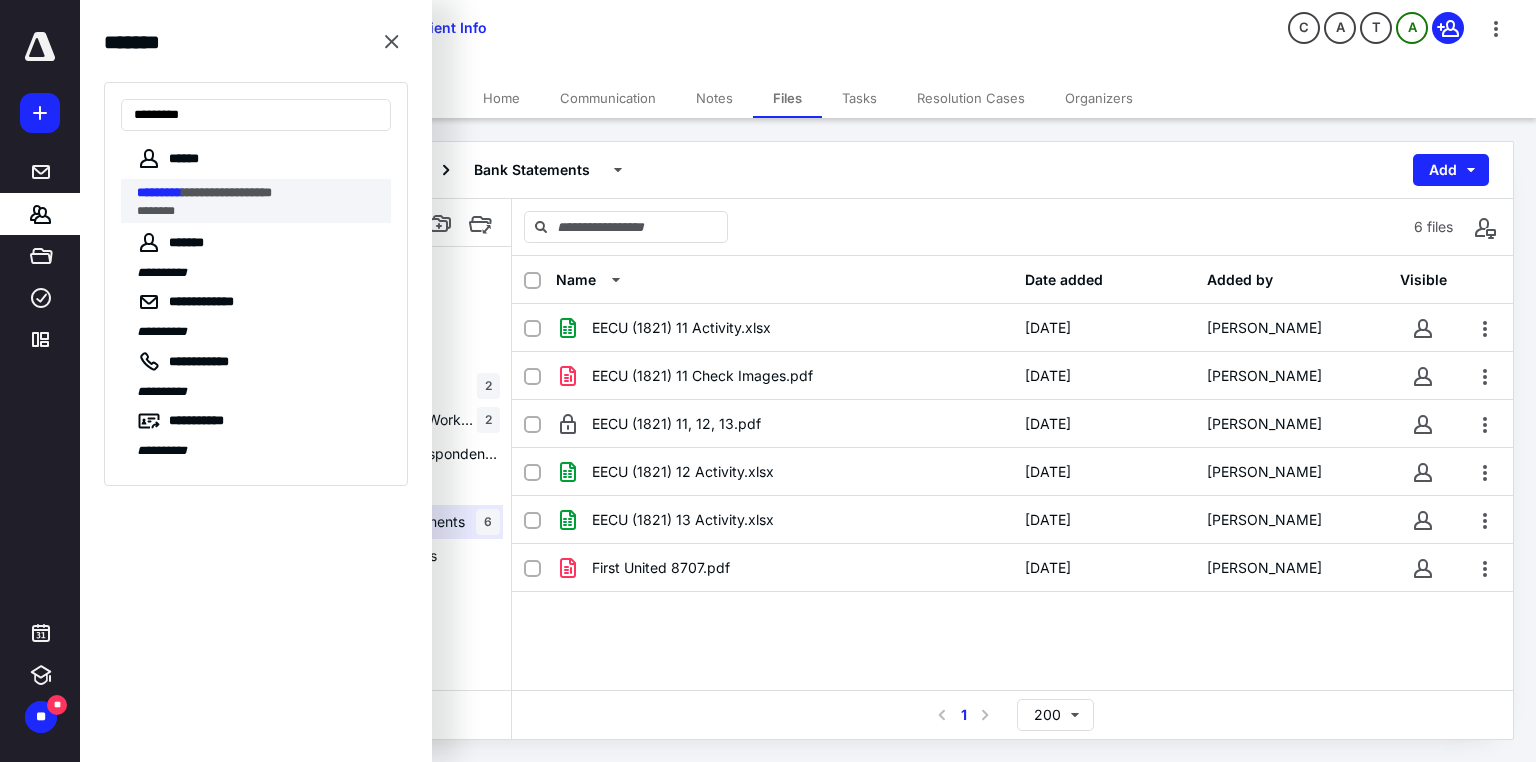type on "*********" 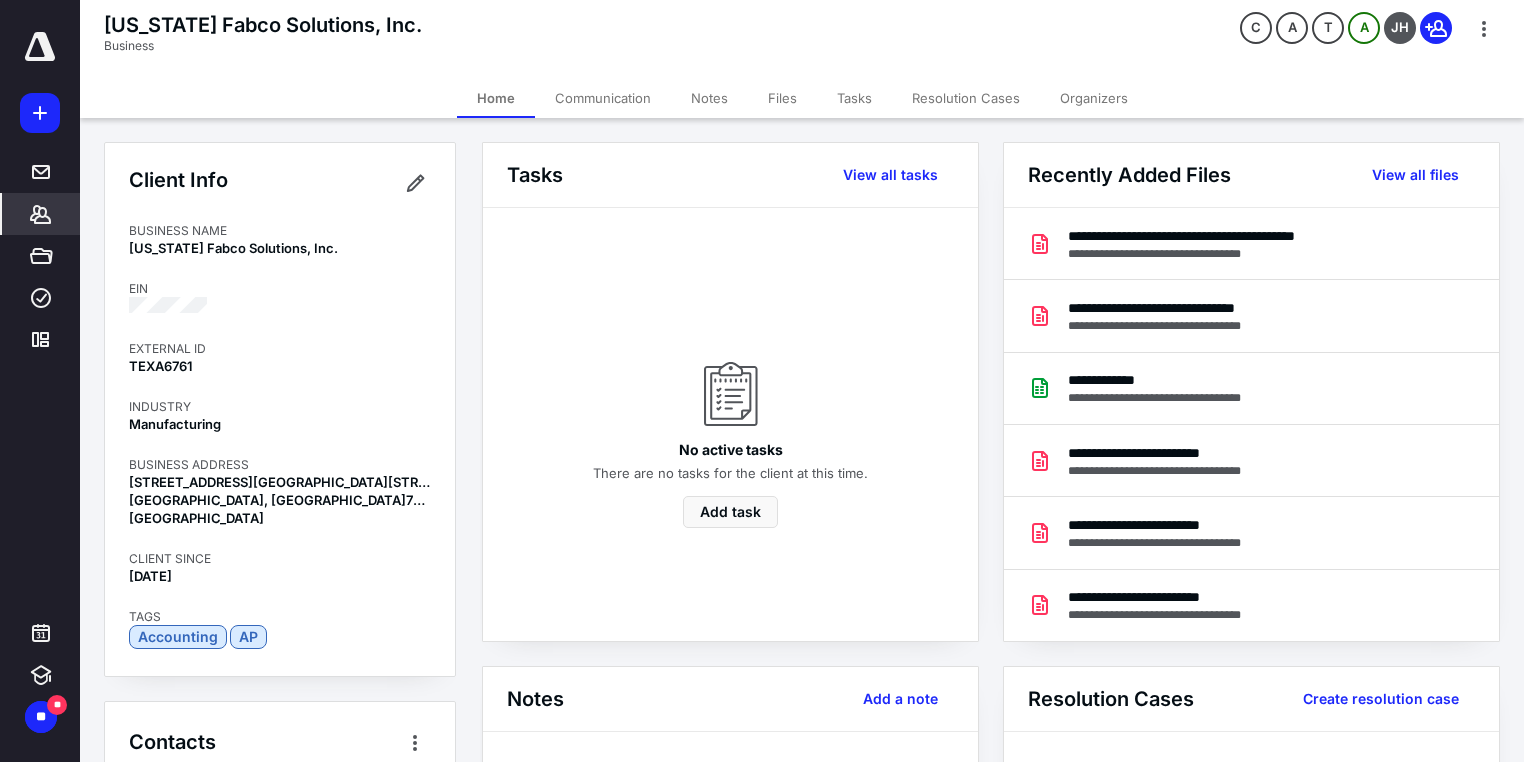 click on "Files" at bounding box center (782, 98) 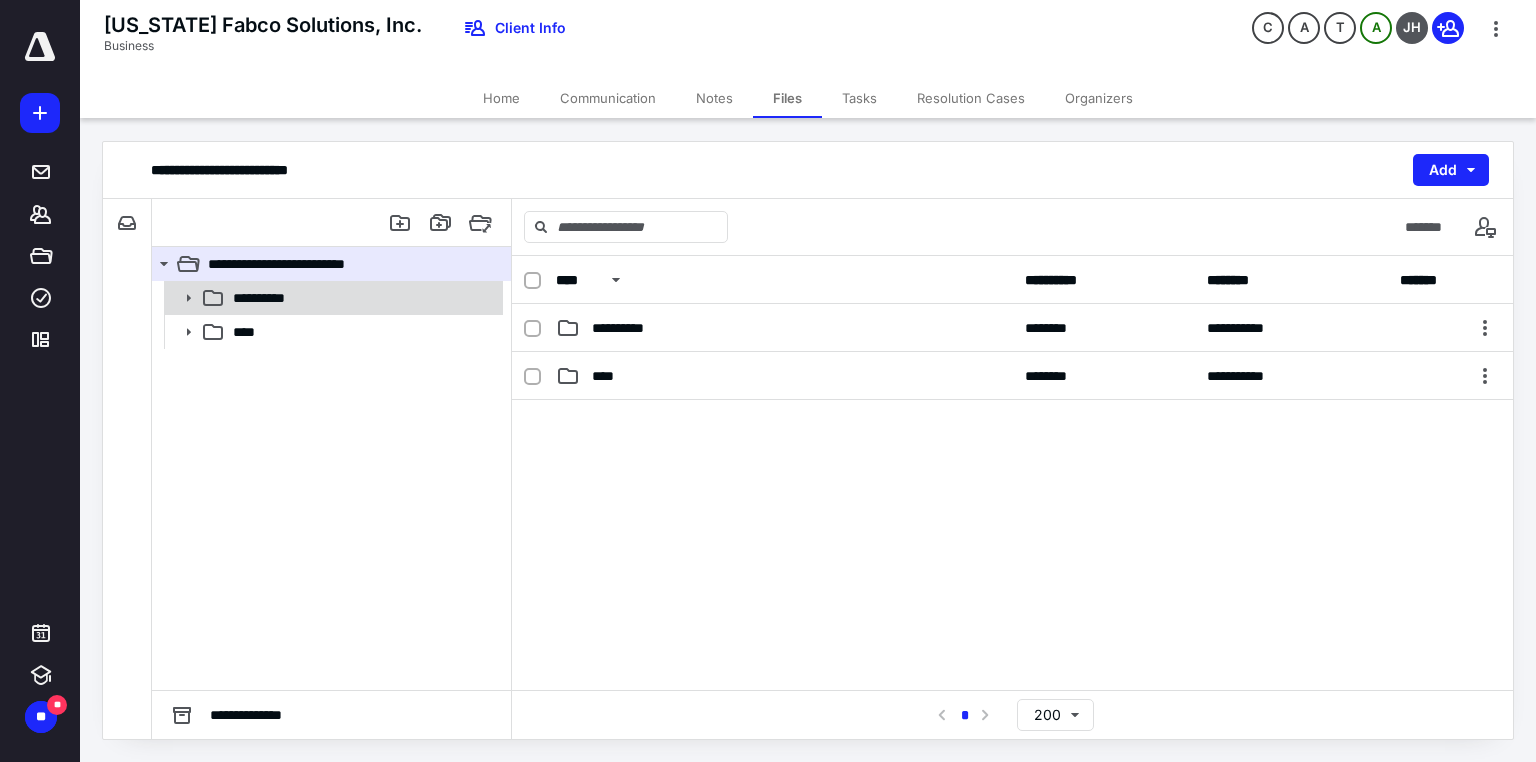 click on "**********" at bounding box center [362, 298] 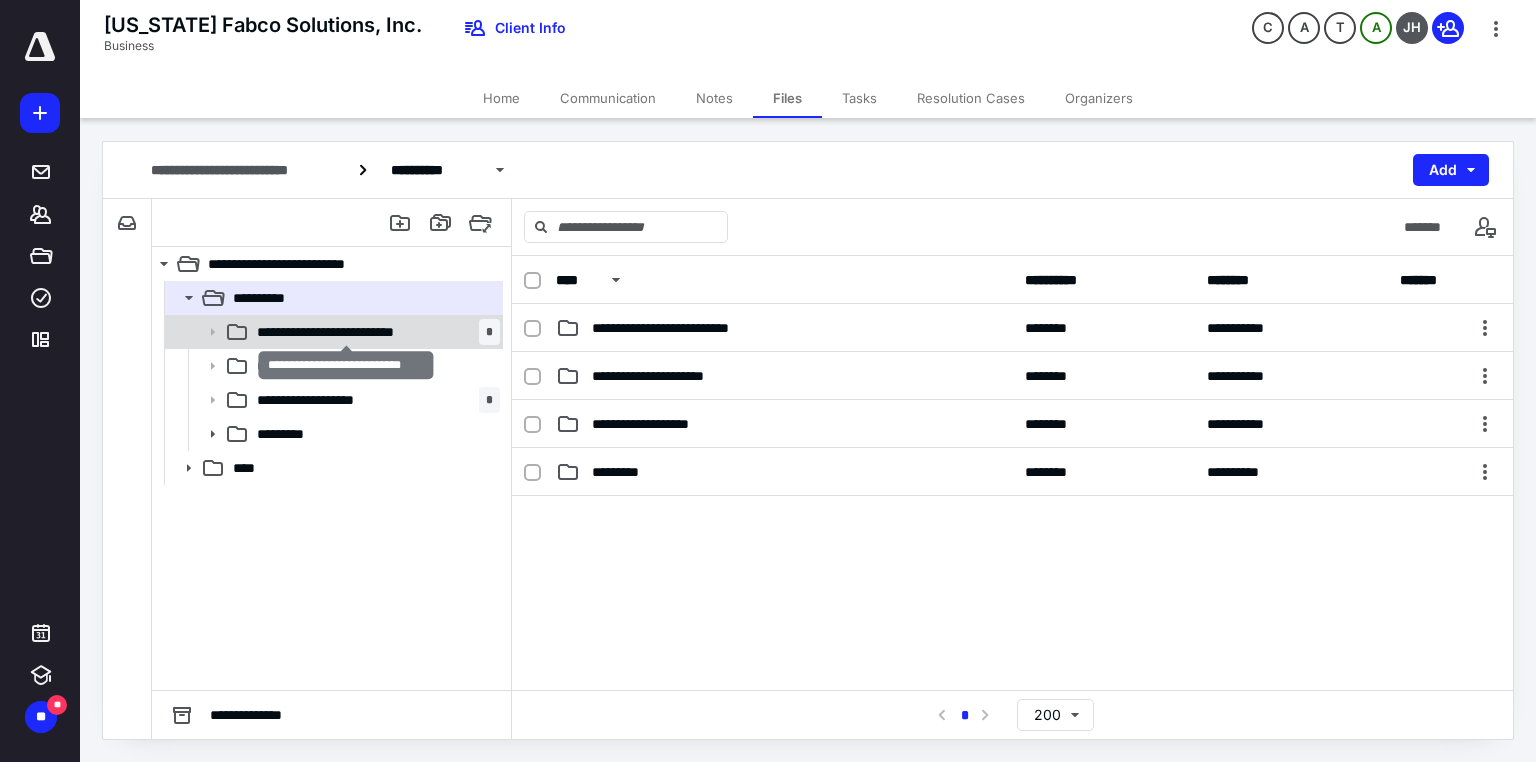 click on "**********" at bounding box center (346, 332) 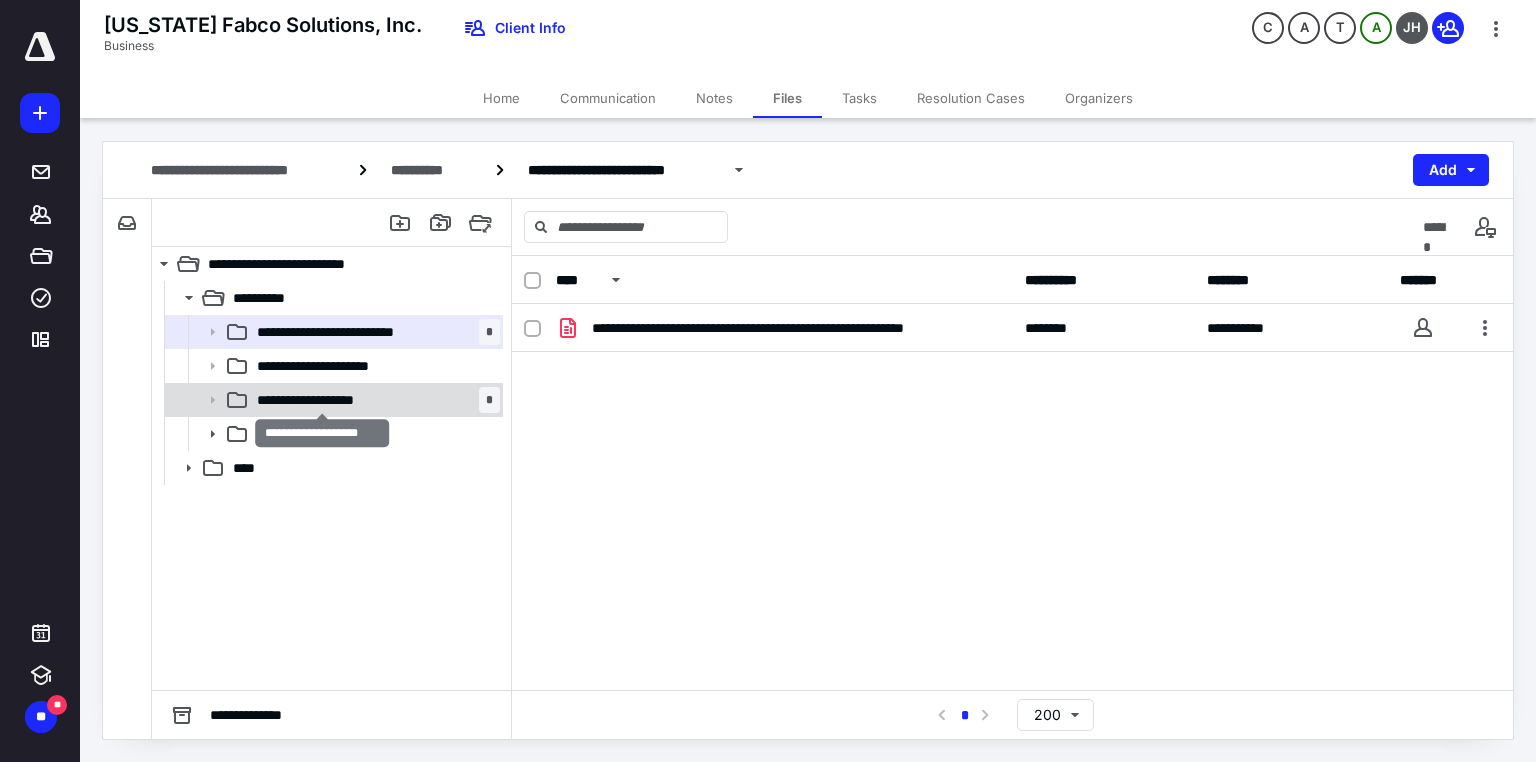 click on "**********" at bounding box center [322, 400] 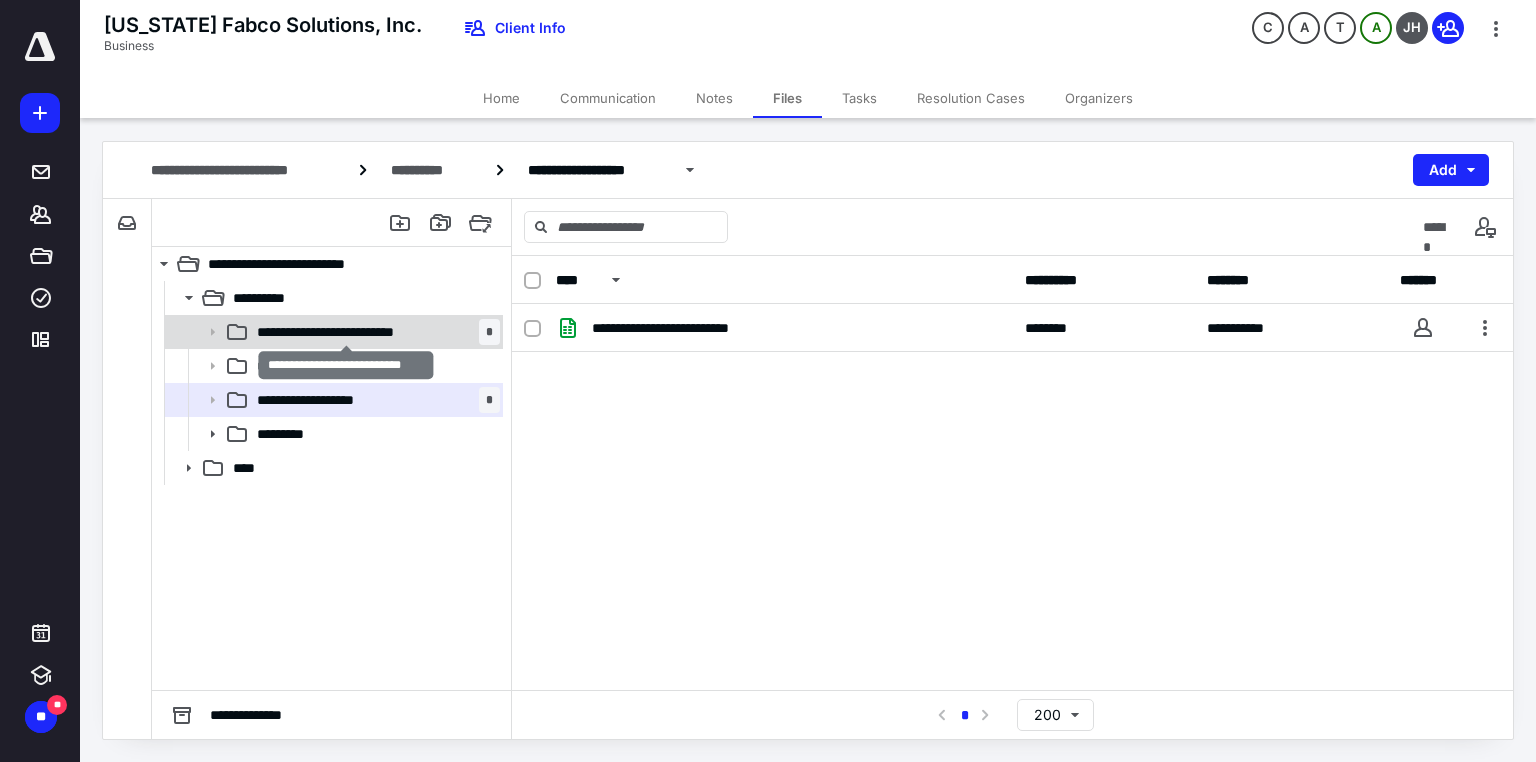 click on "**********" at bounding box center (346, 332) 